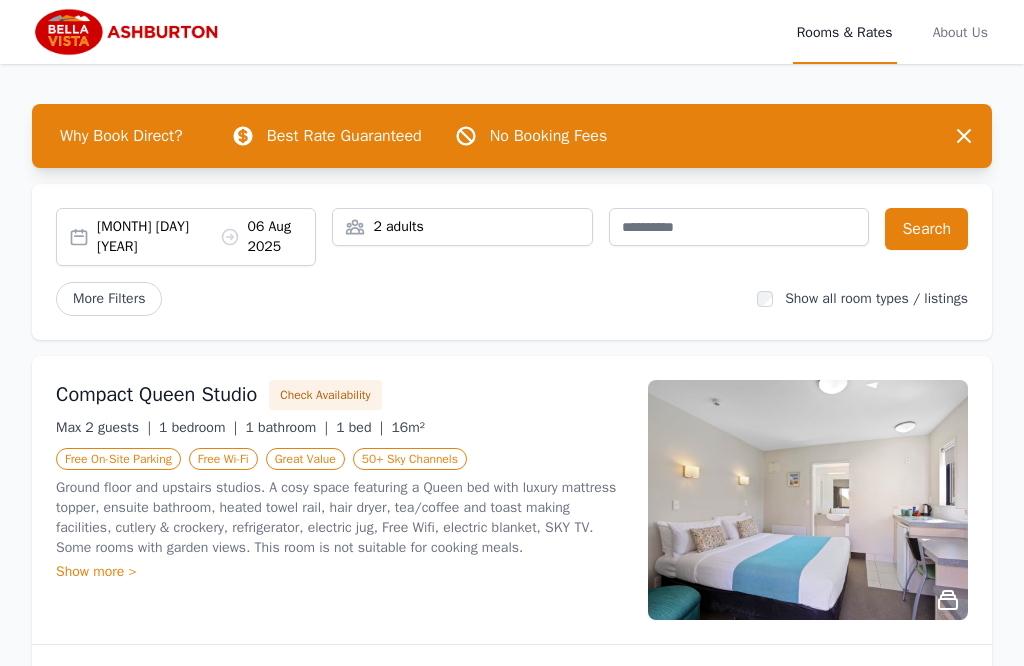 scroll, scrollTop: 0, scrollLeft: 0, axis: both 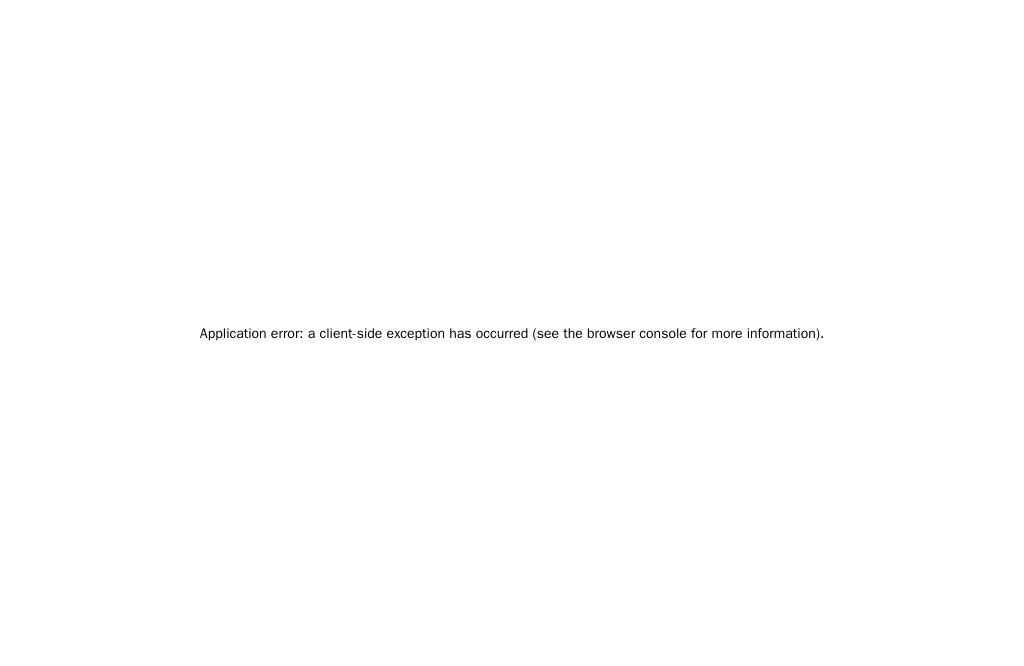 click on "Application error: a client-side exception has occurred (see the browser console for more information) ." at bounding box center [512, 334] 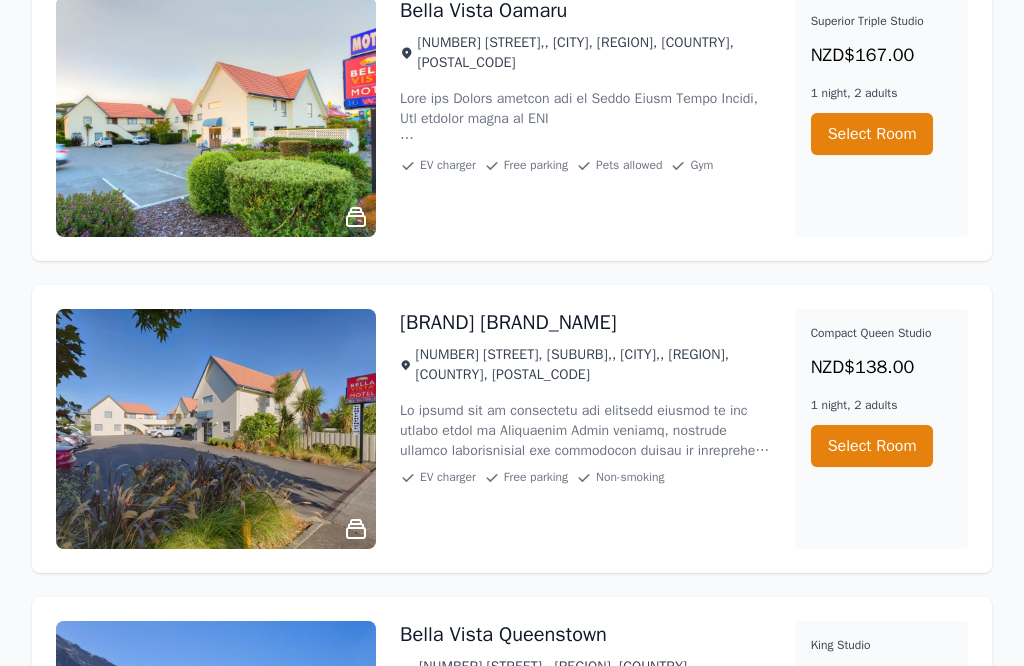 scroll, scrollTop: 5081, scrollLeft: 0, axis: vertical 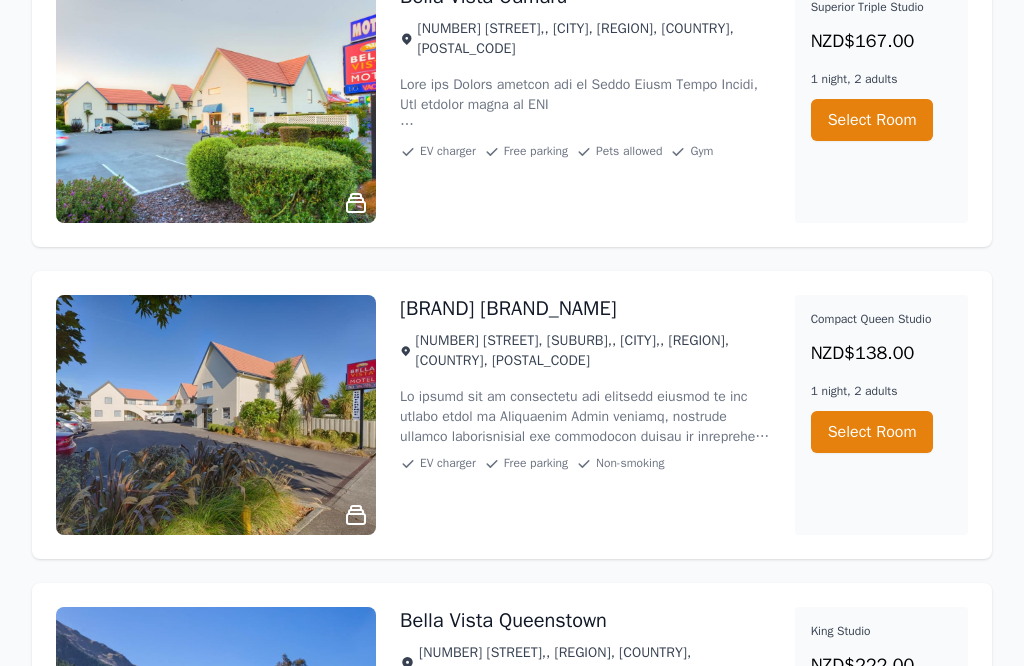 click on "Select Room" at bounding box center (872, 432) 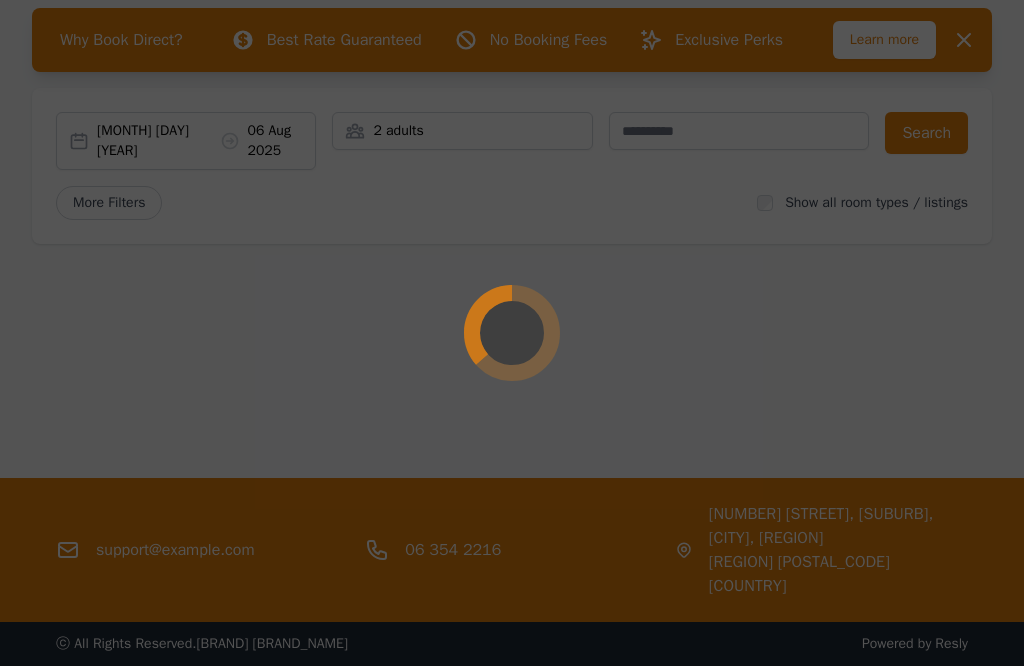 scroll, scrollTop: 0, scrollLeft: 0, axis: both 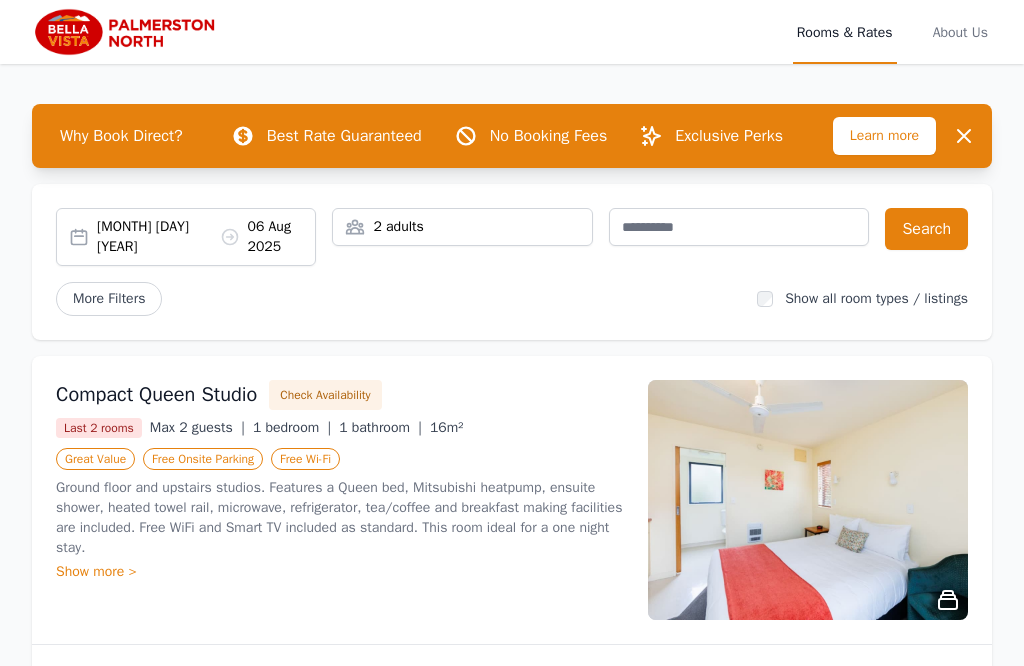 click on "[MONTH] [DAY] [YEAR] [MONTH] [DAY] [YEAR]" at bounding box center [186, 237] 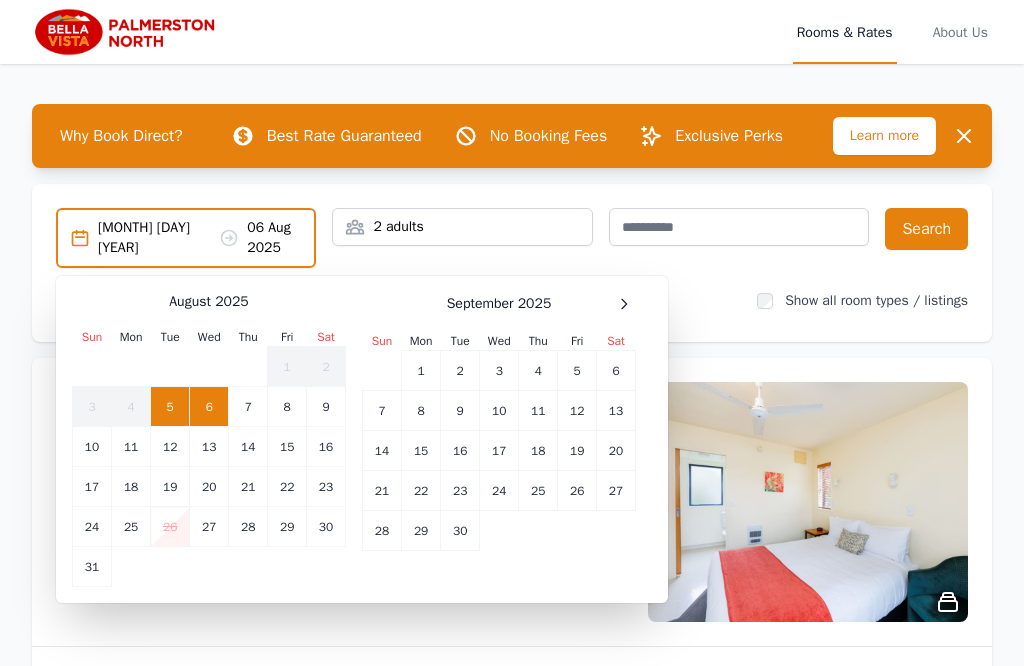 click on "21" at bounding box center (248, 487) 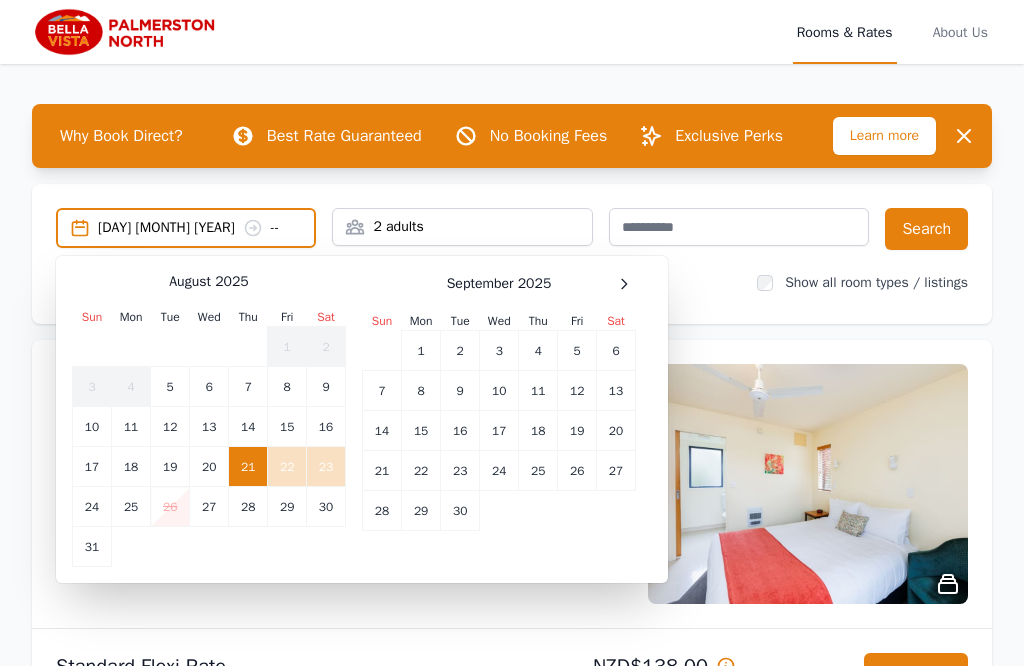 click on "23" at bounding box center (326, 467) 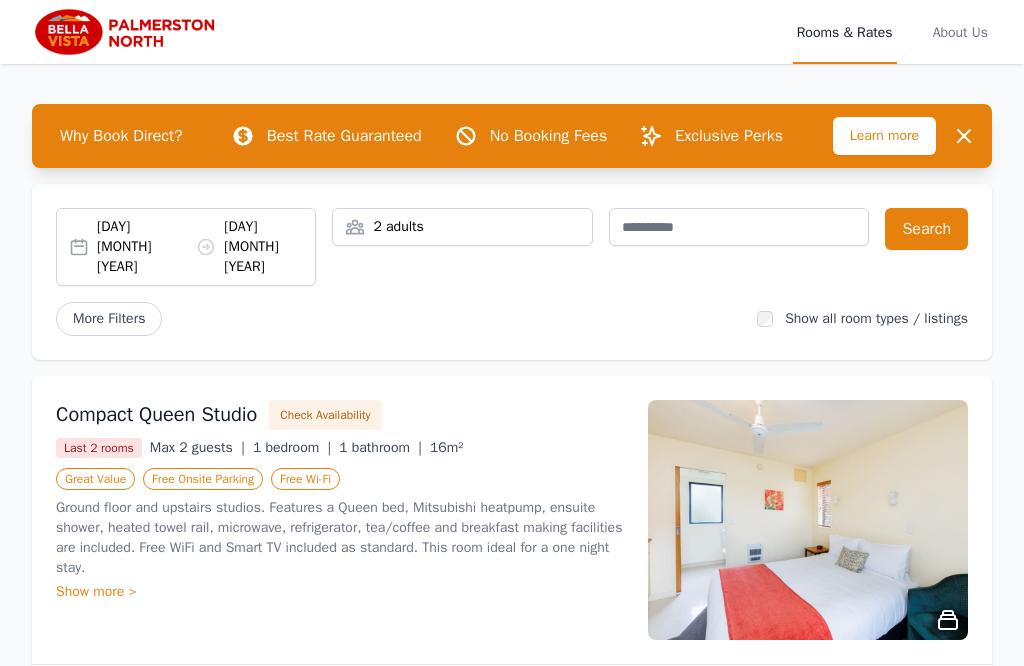 click on "2 adults" at bounding box center [462, 227] 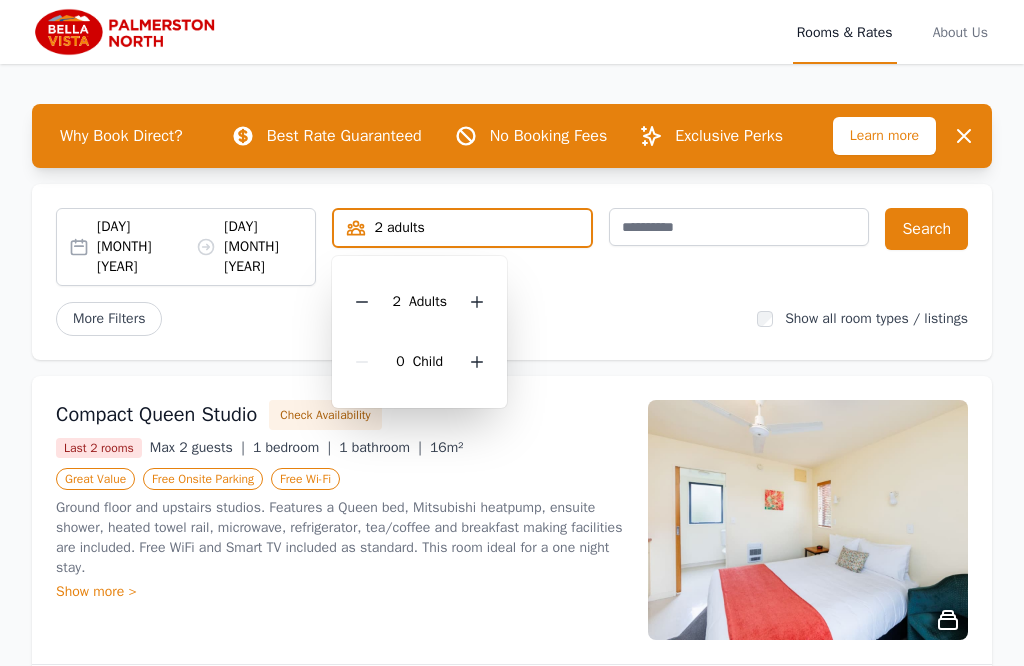 click 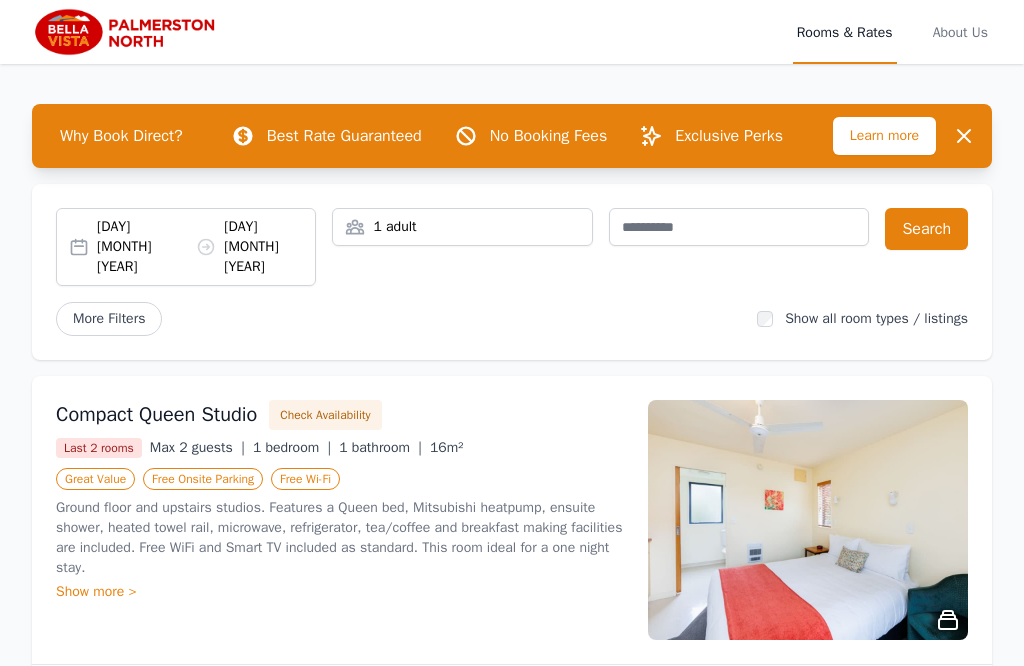 click on "Search" at bounding box center [926, 229] 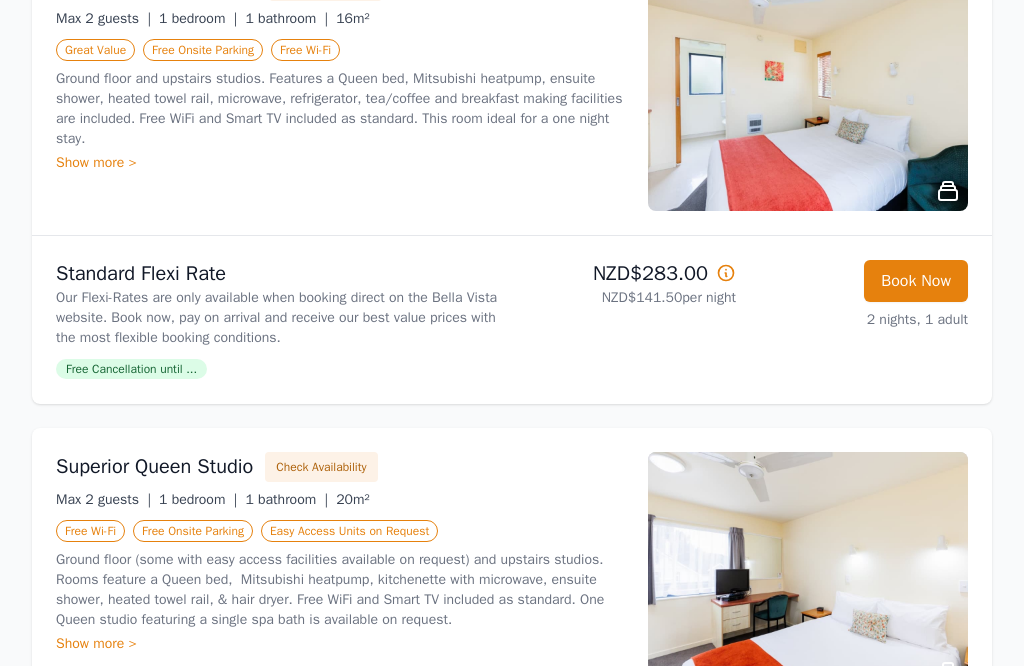 scroll, scrollTop: 431, scrollLeft: 0, axis: vertical 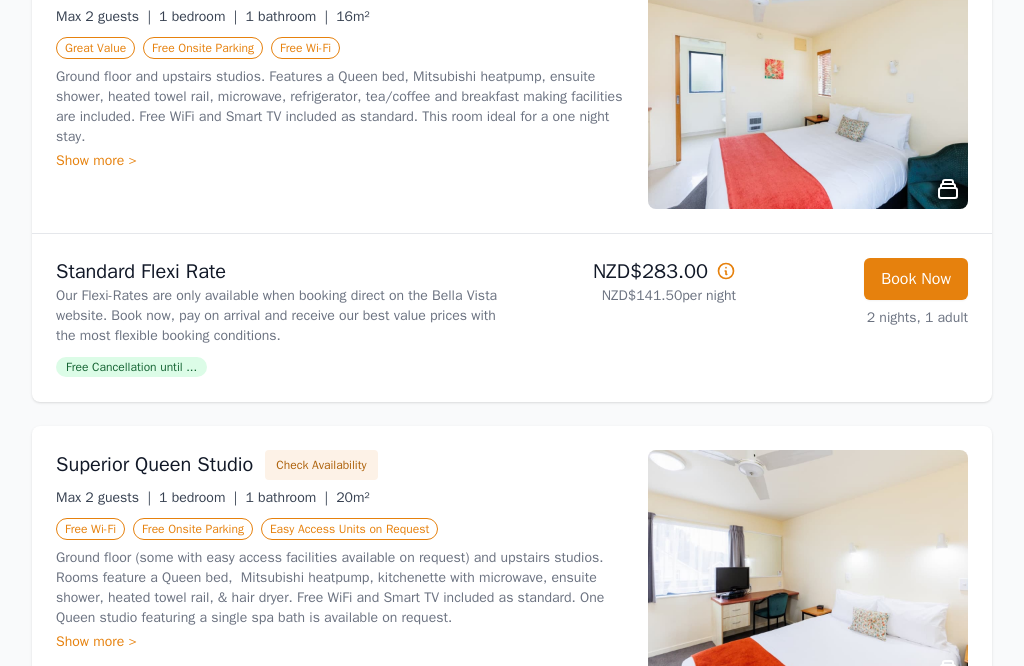 click on "[ROOM_TYPE] Check Availability Max [NUMBER] guests | [NUMBER] bedroom | [NUMBER] bathroom | [NUMBER]m² Great Value Free Onsite Parking Free Wi-Fi Ground floor and upstairs studios. Features a [BED_TYPE] bed, [BRAND] heatpump, ensuite shower, heated towel rail, microwave, refrigerator, tea/coffee and breakfast making facilities are included. Free WiFi and Smart TV included as standard. This room ideal for a one night stay. Show more > Standard Flexi Rate Our Flexi-Rates are only available when booking direct on the [BRAND] website. Book now, pay on arrival and receive our best value prices with the most flexible booking conditions. Free Cancellation until ... [PRICE] [PRICE] per night Book Now [NUMBER] nights, [NUMBER] adult [ROOM_TYPE] Check Availability Max [NUMBER] guests | [NUMBER] bedroom | [NUMBER] bathroom | [NUMBER]m² Free Wi-Fi Free Onsite Parking Easy Access Units on Request Show more > Standard Flexi Rate Free Cancellation until ... [PRICE] [PRICE] per night Book Now [NUMBER] nights, [NUMBER] adult [ROOM_TYPE] Max [NUMBER] guests |" at bounding box center [512, 1135] 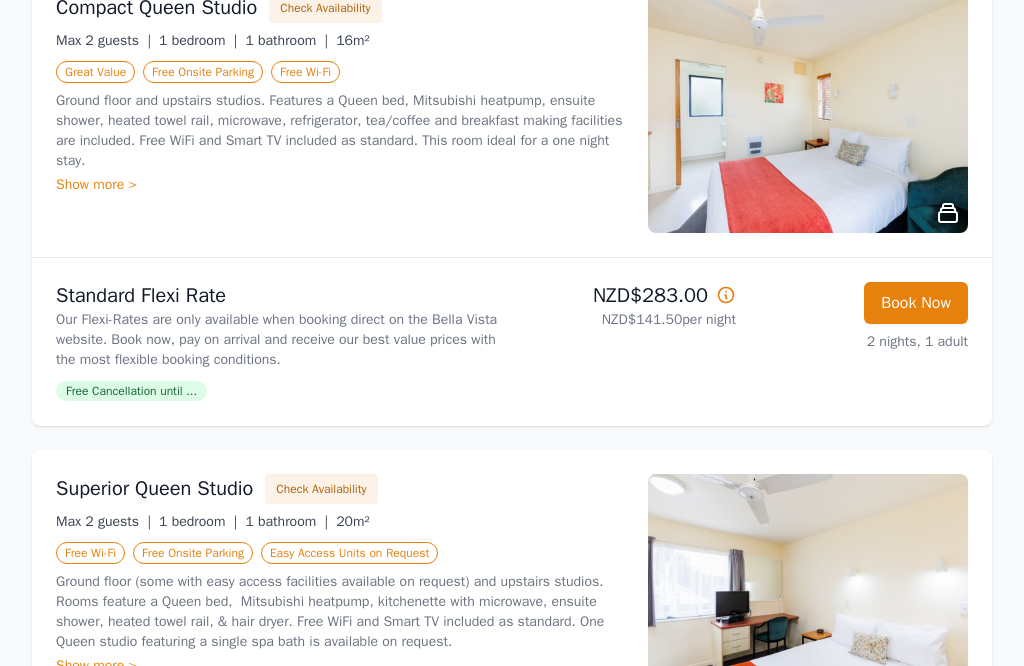 scroll, scrollTop: 406, scrollLeft: 0, axis: vertical 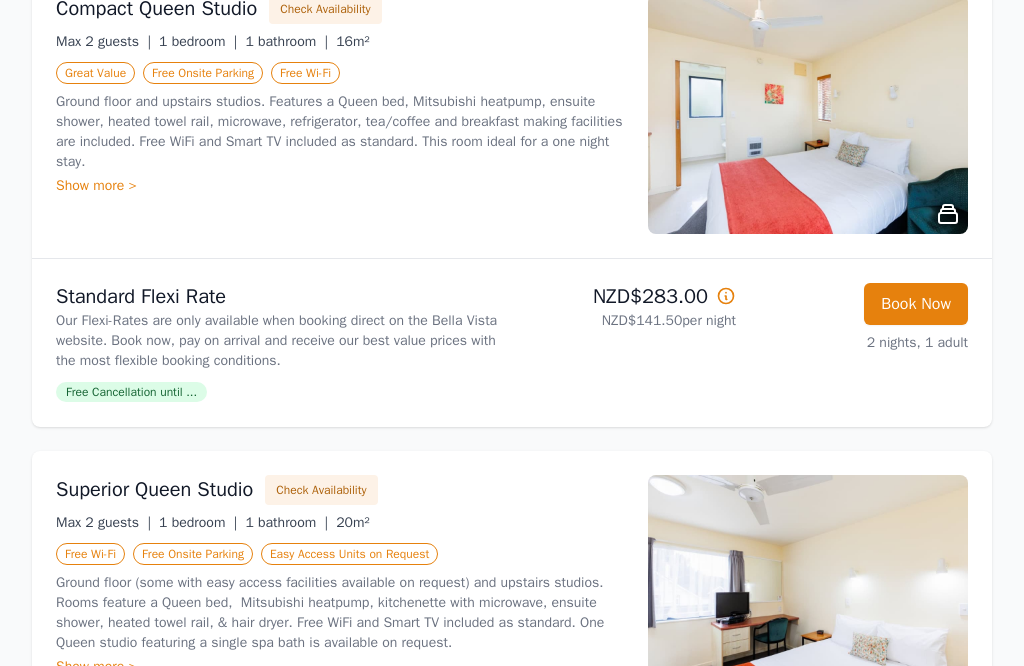 click on "Book Now" at bounding box center (916, 304) 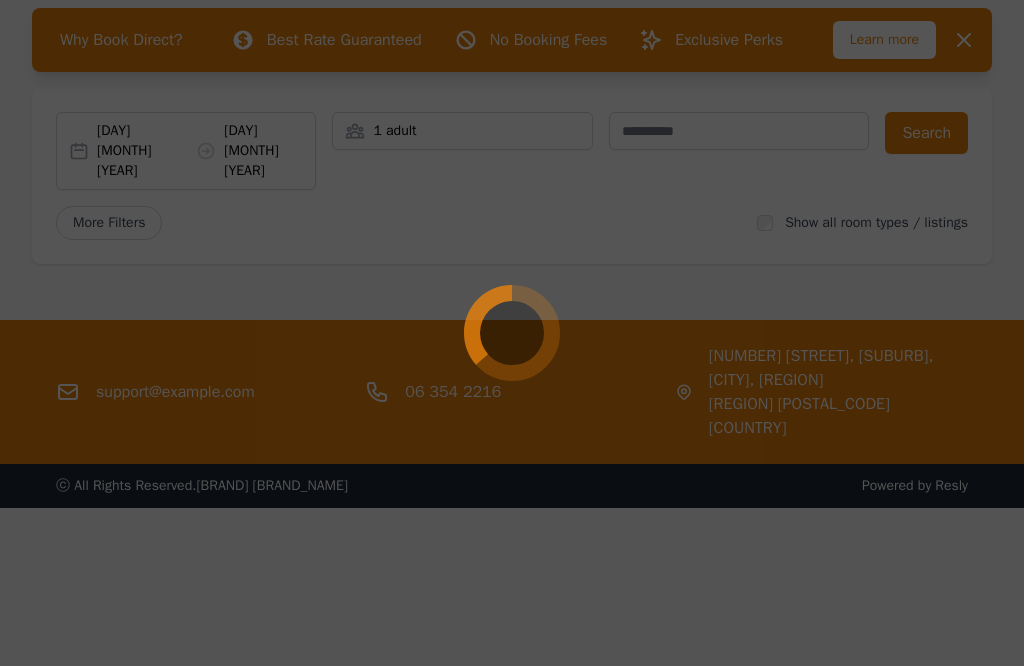 scroll, scrollTop: 97, scrollLeft: 0, axis: vertical 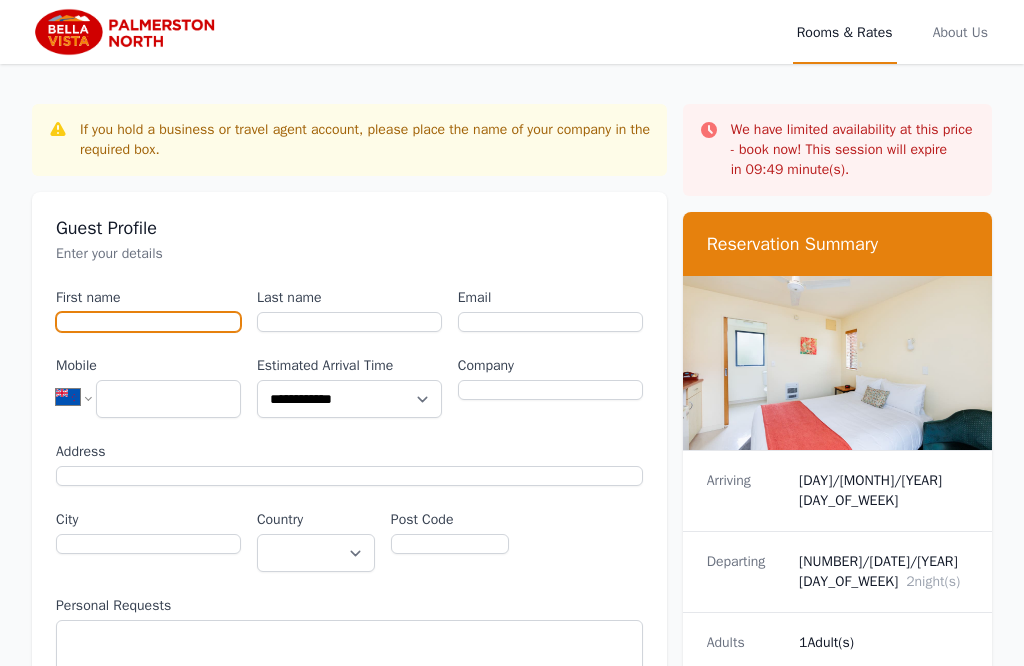 click on "First name" at bounding box center [148, 322] 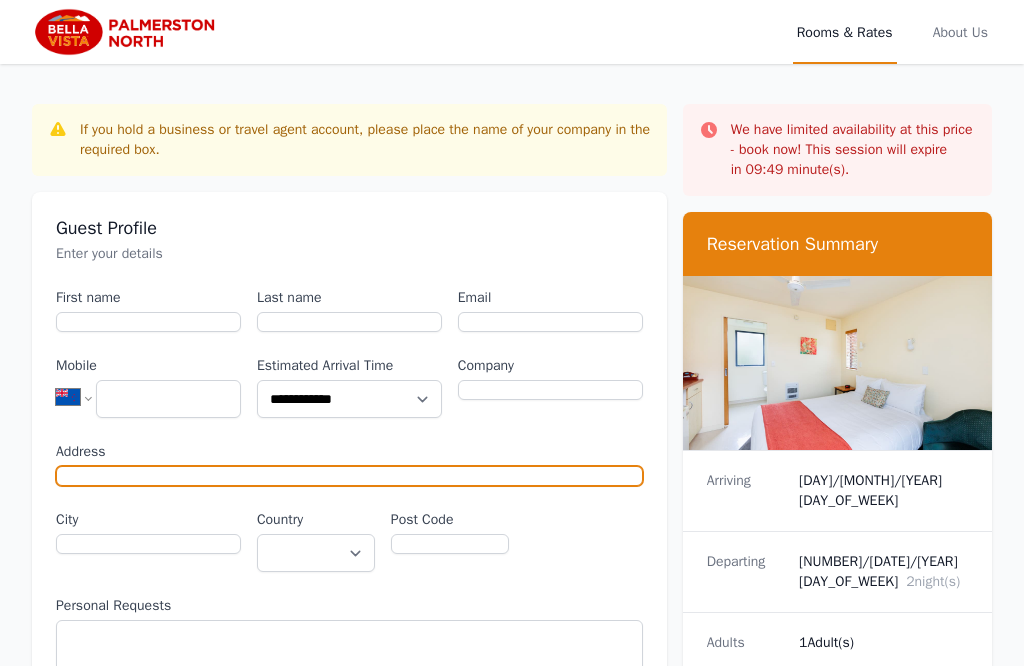 click on "Address" at bounding box center (349, 476) 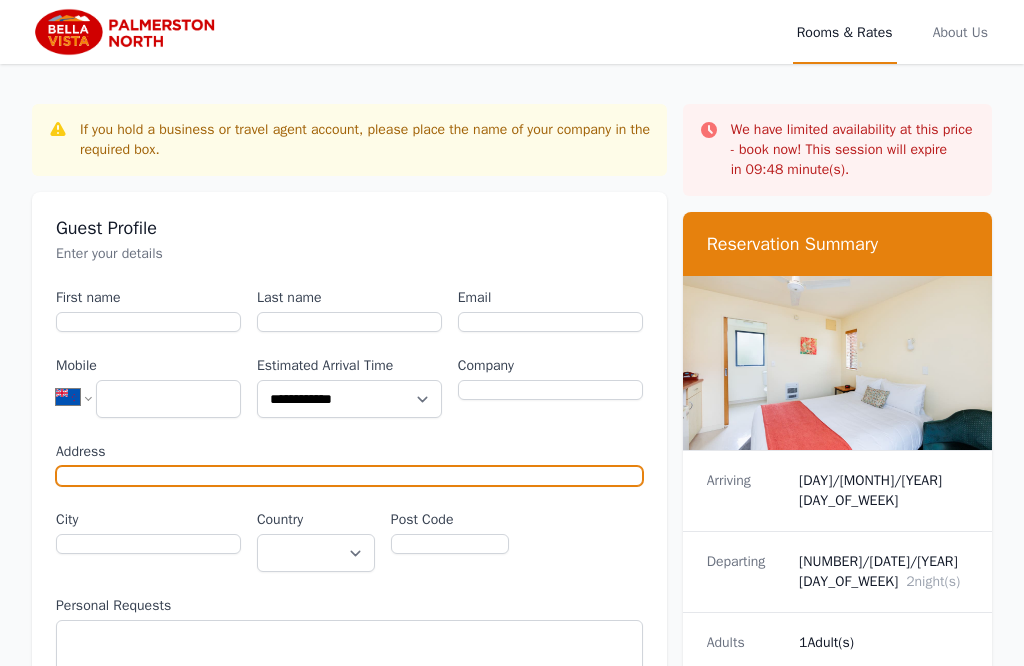 scroll, scrollTop: 157, scrollLeft: 0, axis: vertical 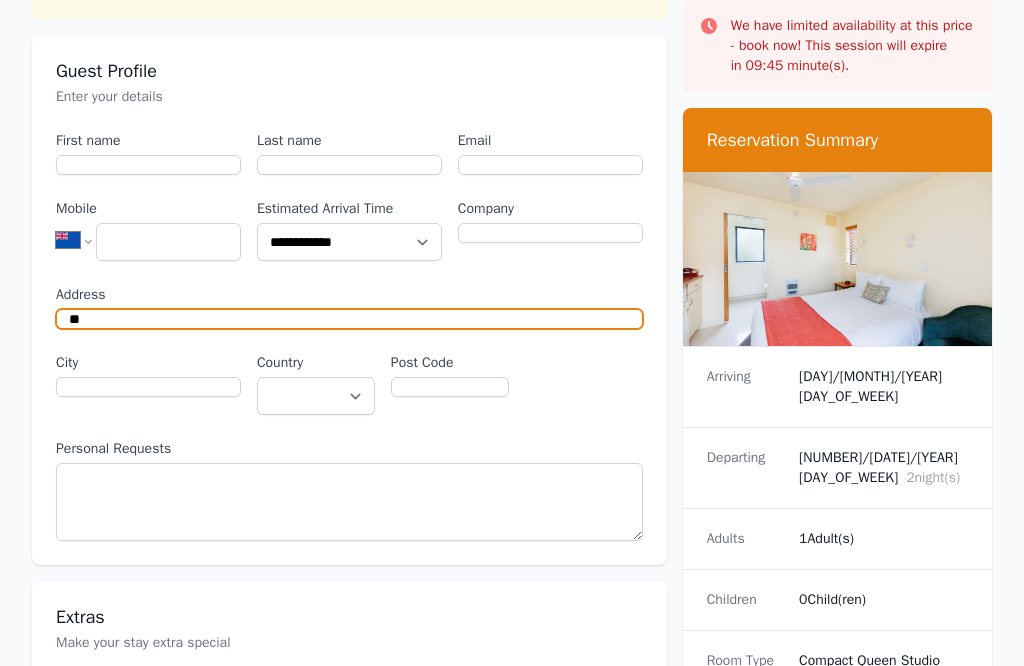 type on "*" 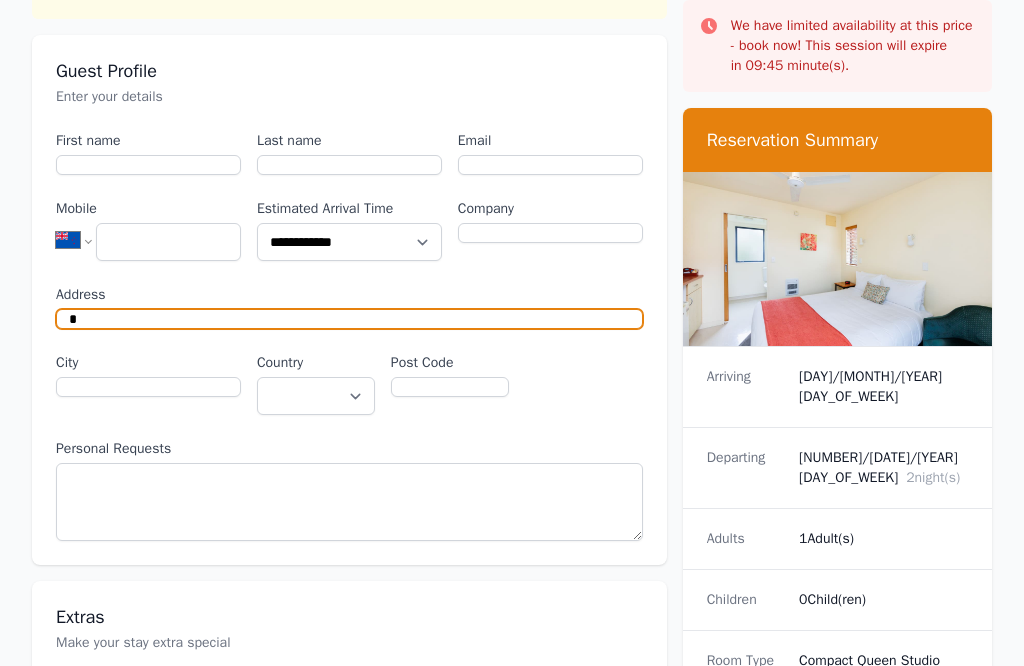 type 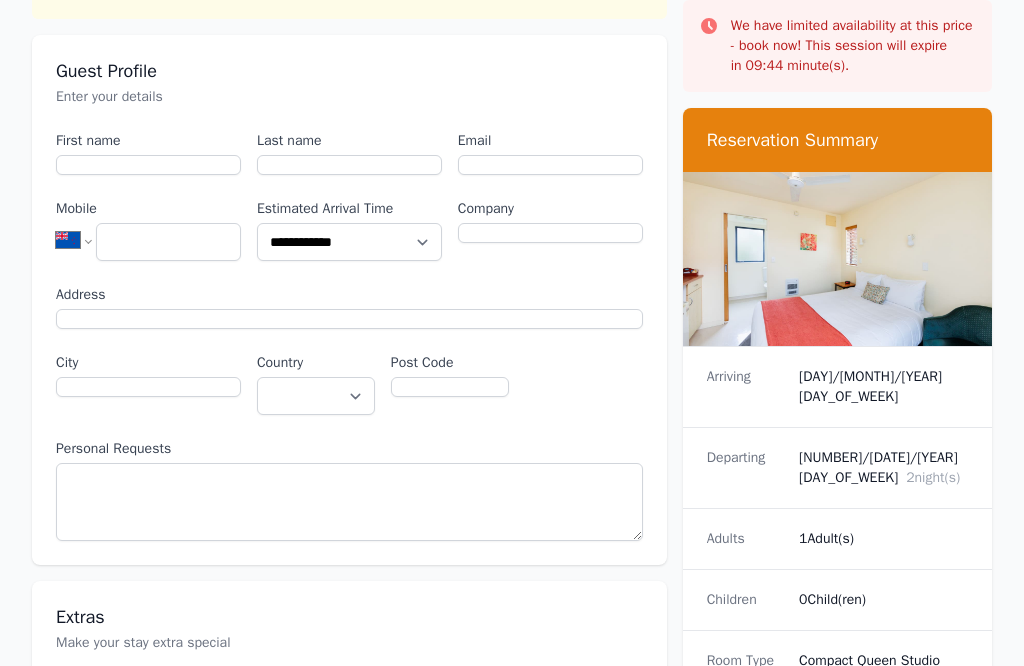 click on "First name" at bounding box center [148, 141] 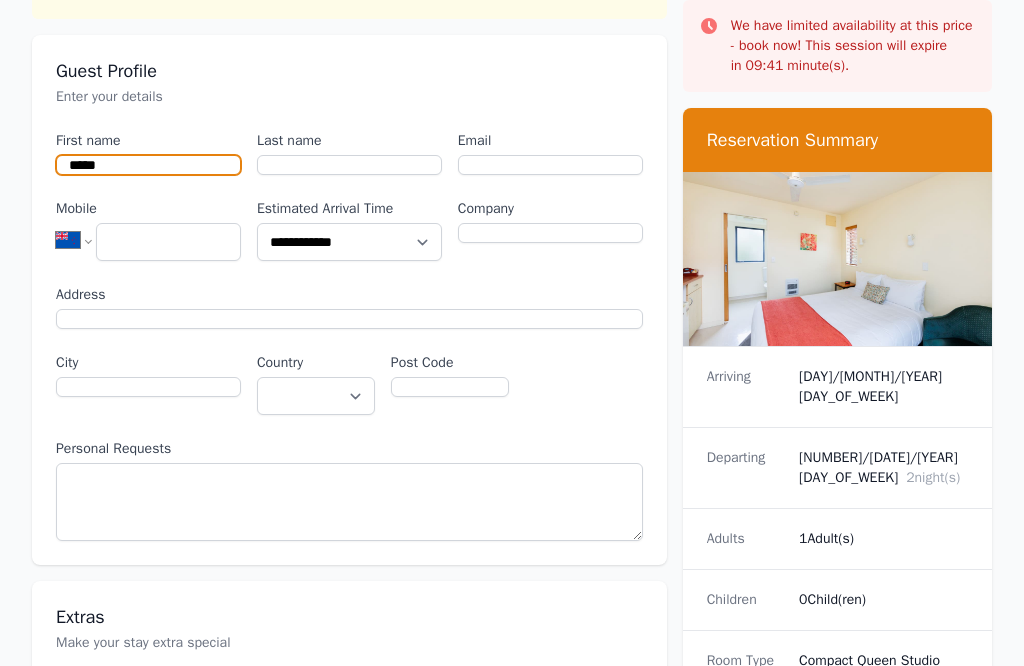 type on "*****" 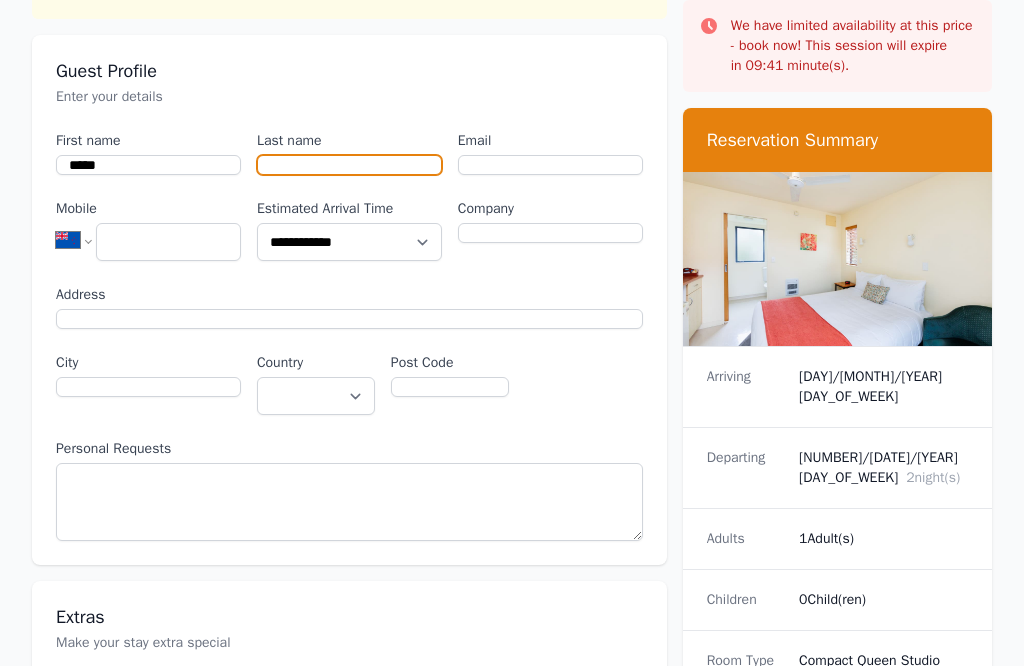 click on "Last name" at bounding box center (349, 165) 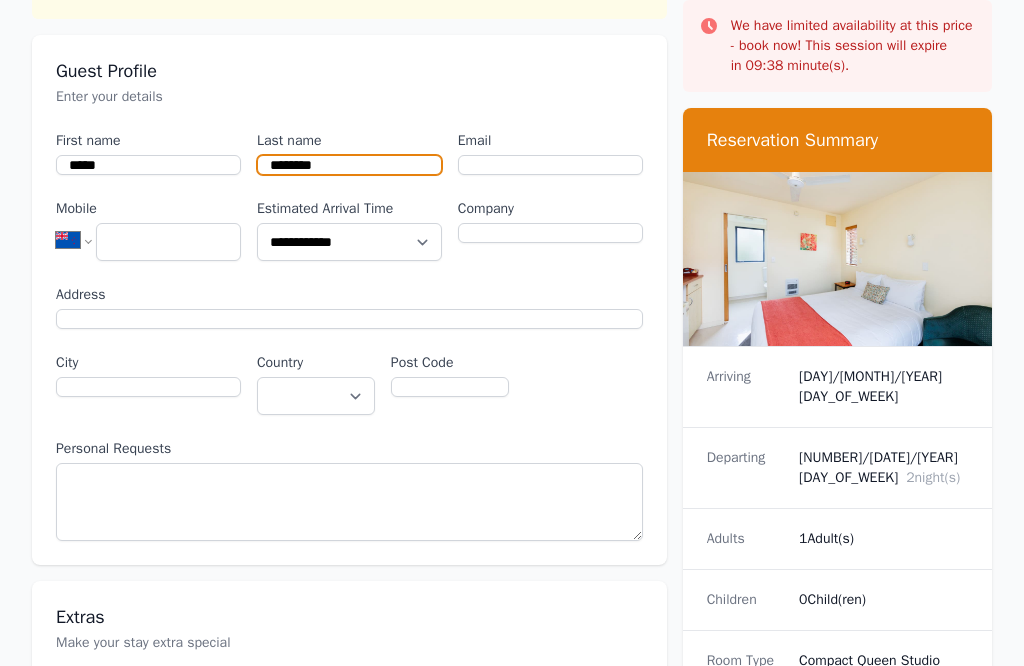 type on "********" 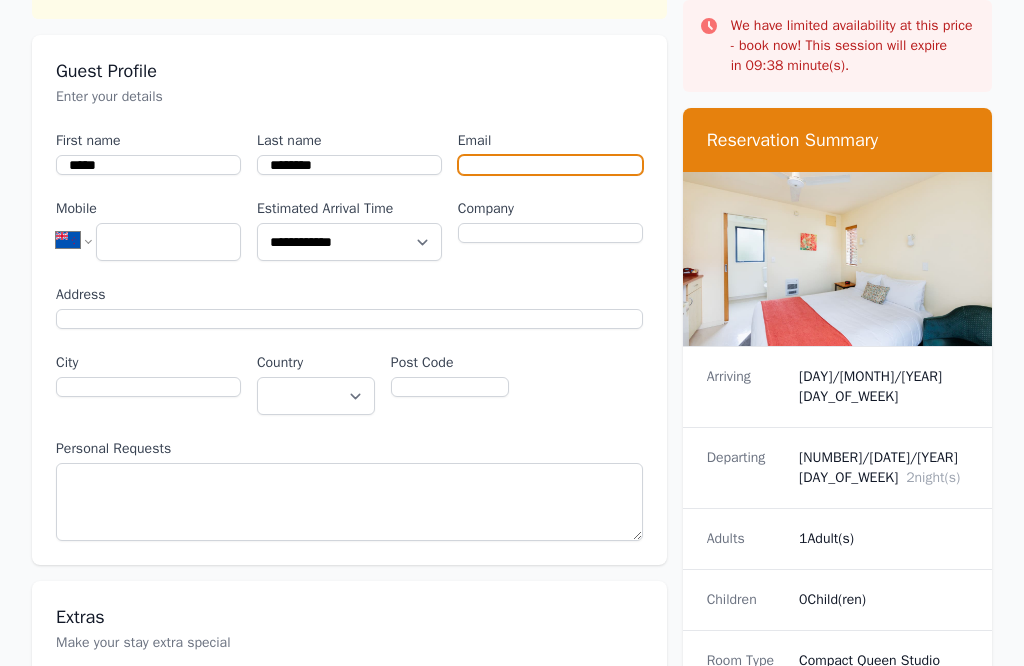 click on "Email" at bounding box center [550, 165] 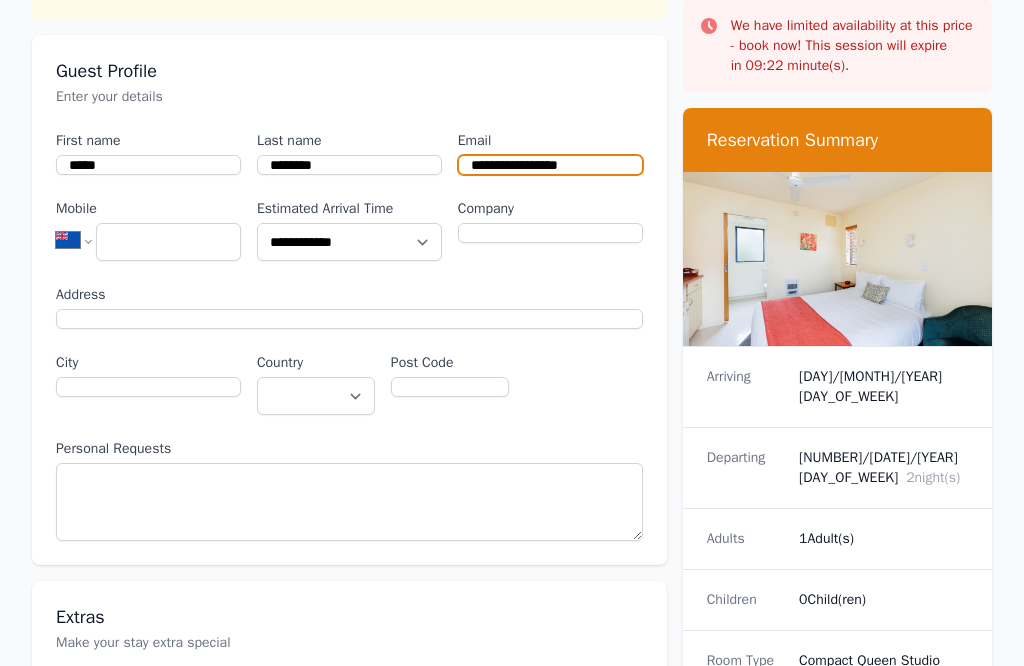 type on "**********" 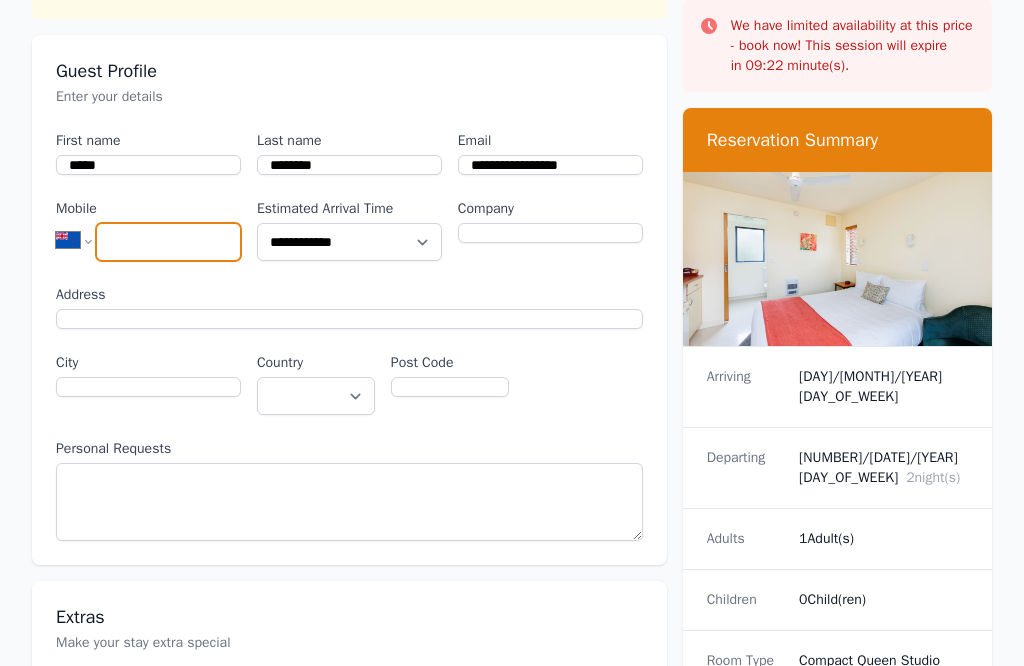 click on "Mobile" at bounding box center (168, 242) 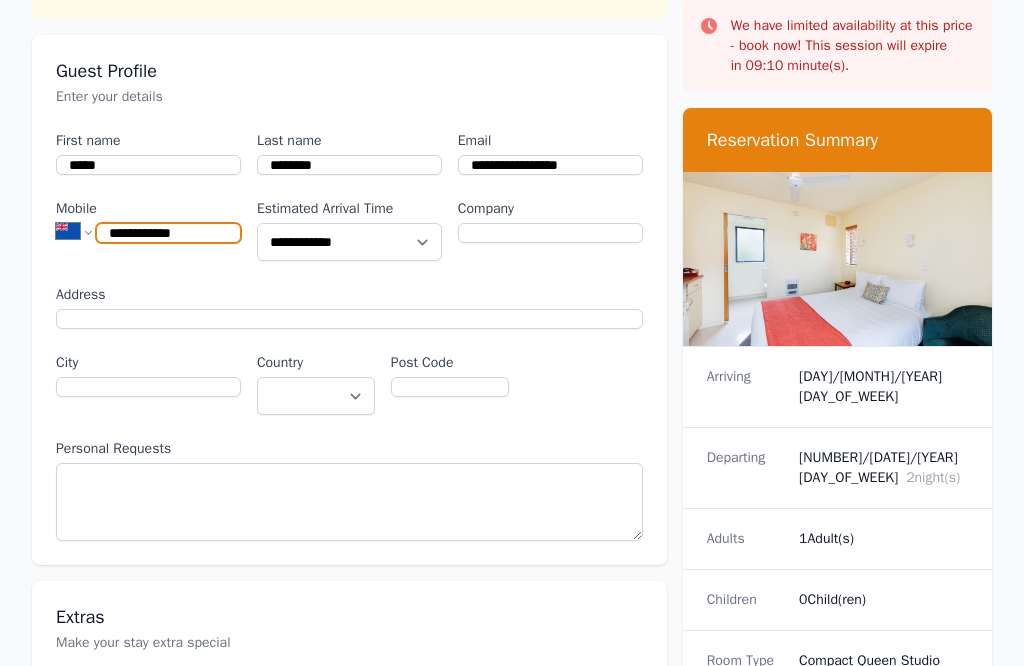 type on "**********" 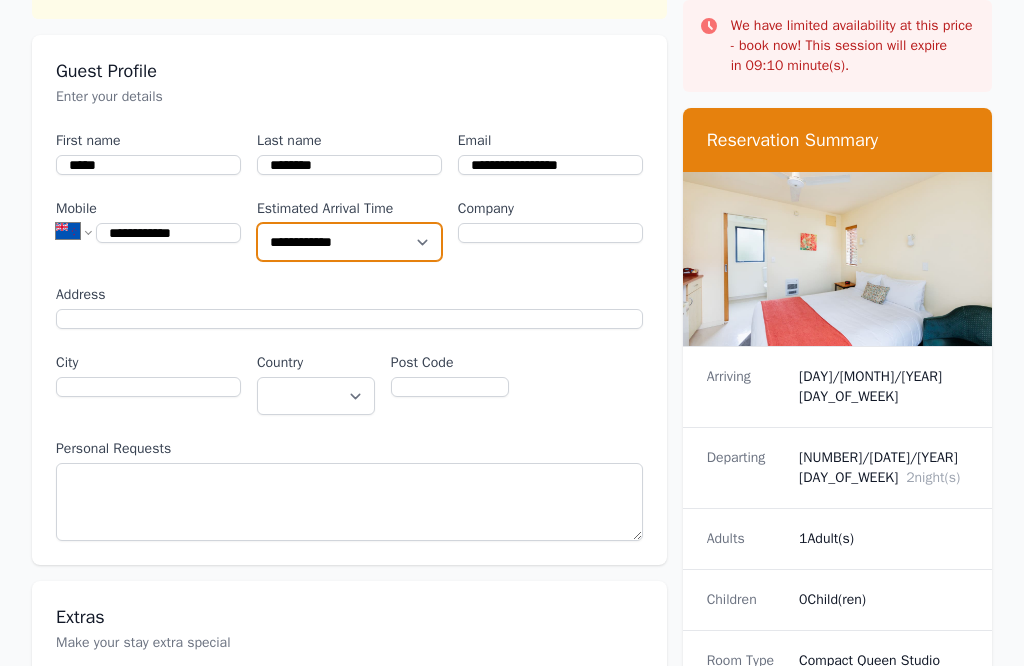 click on "**********" at bounding box center (349, 242) 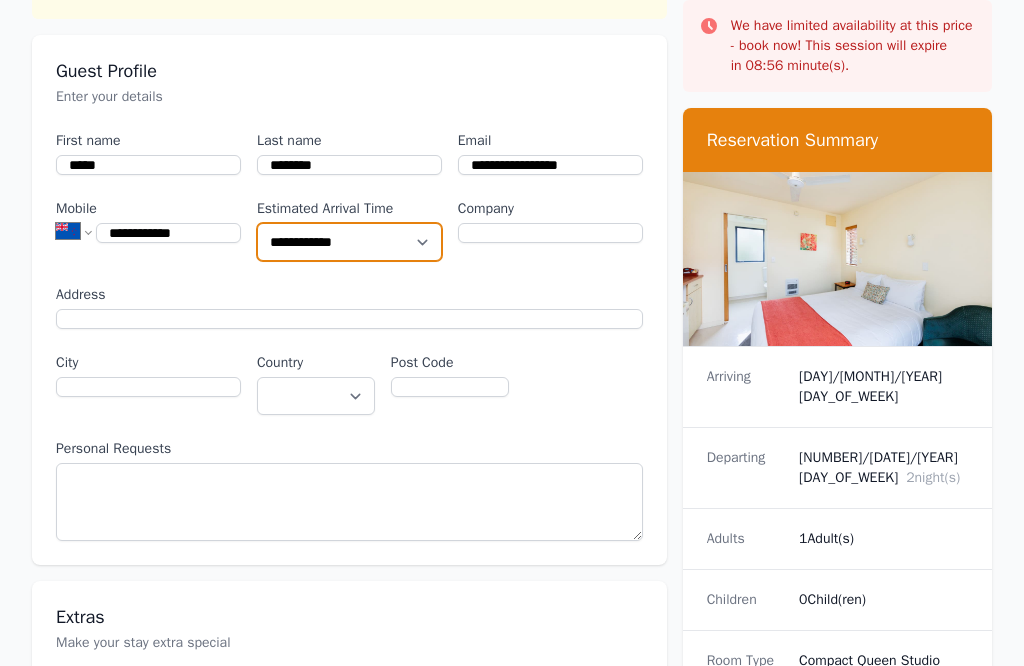 select on "**********" 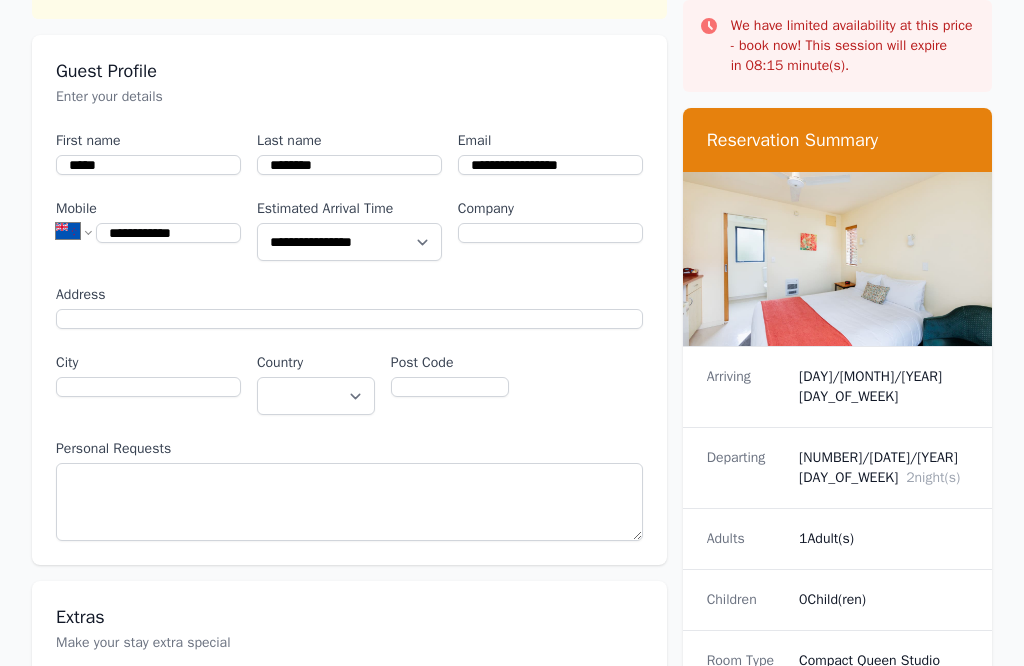 click on "Address" at bounding box center [349, 295] 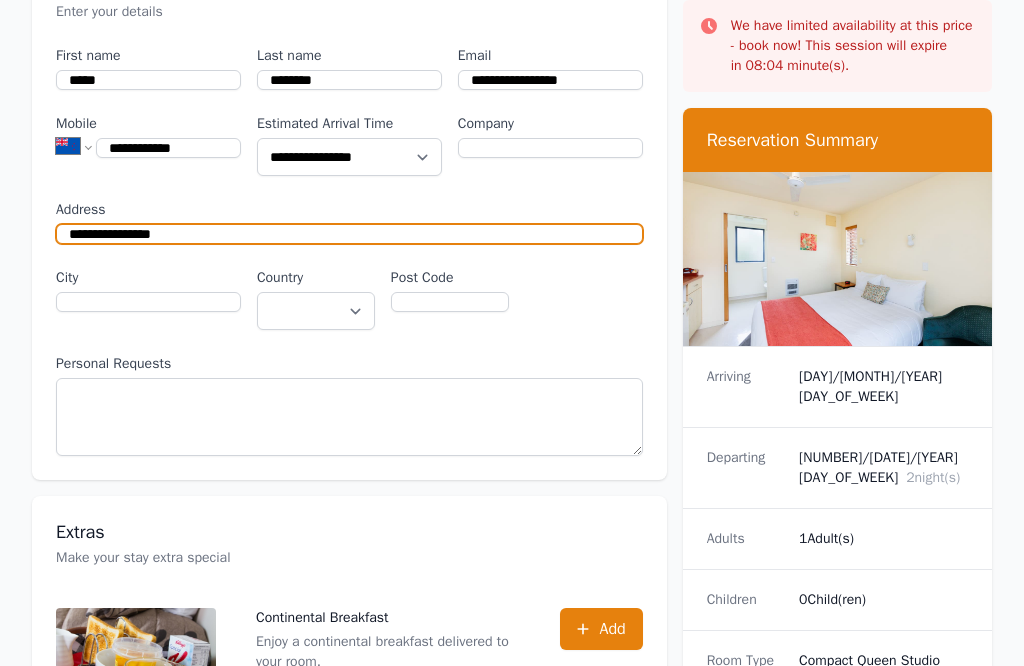 scroll, scrollTop: 251, scrollLeft: 0, axis: vertical 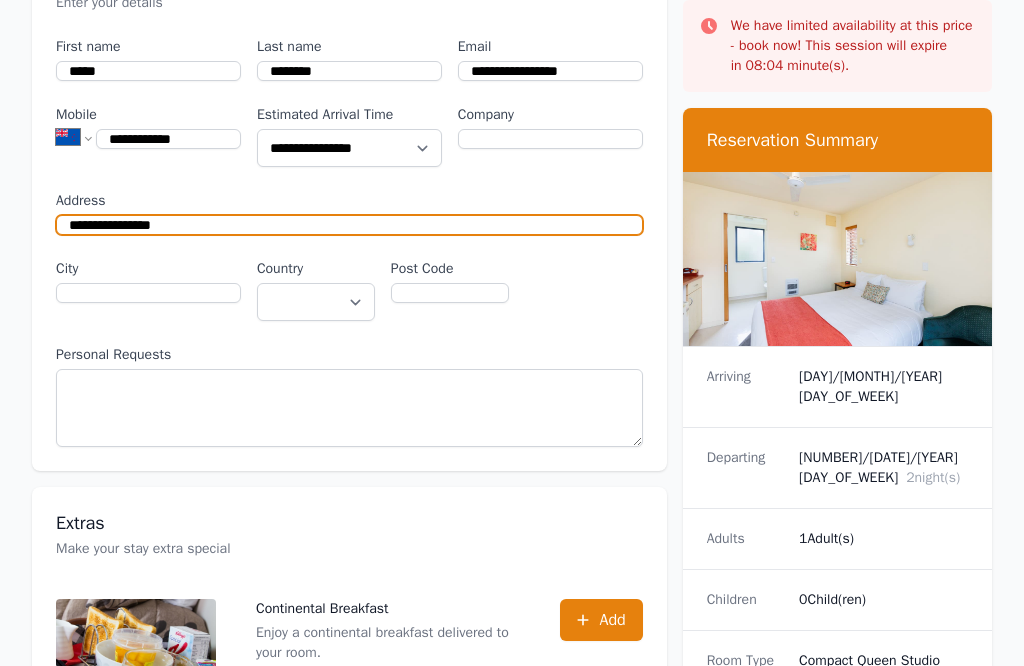 type on "**********" 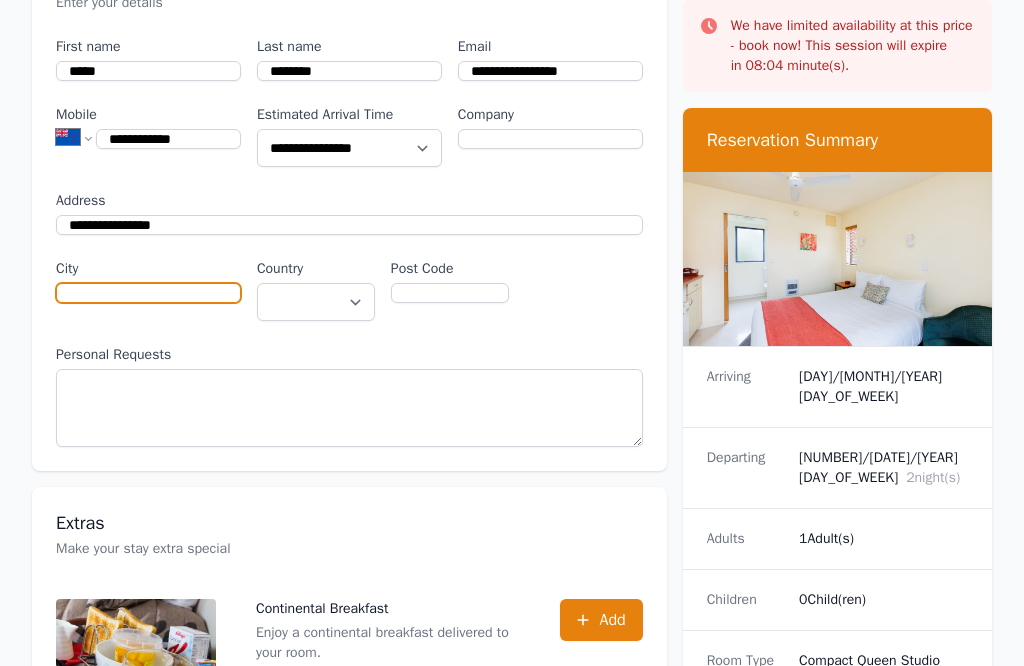click on "City" at bounding box center [148, 293] 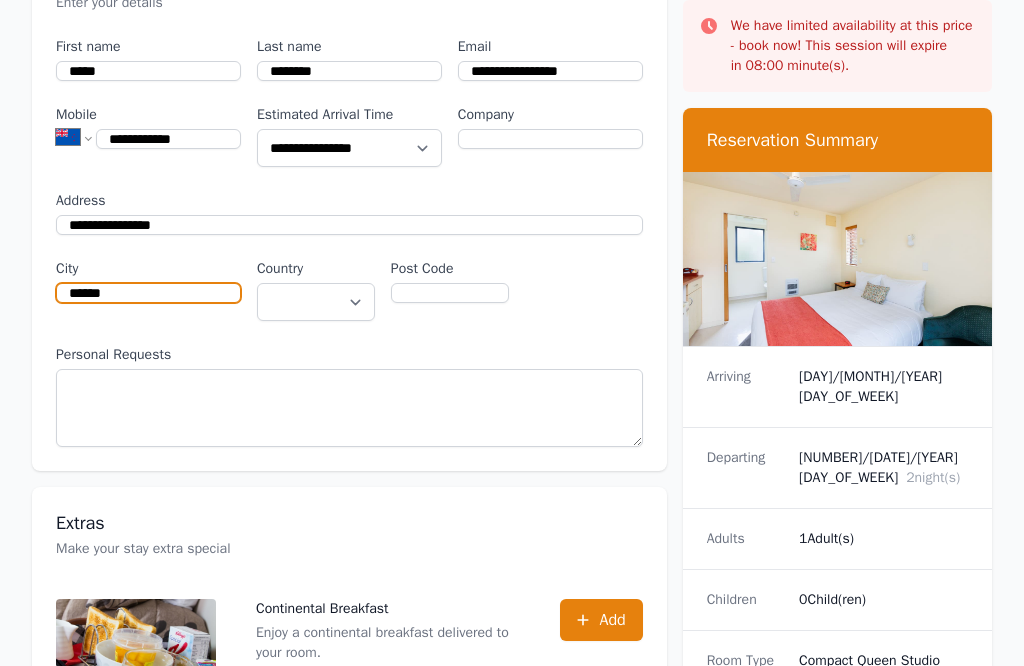 type on "******" 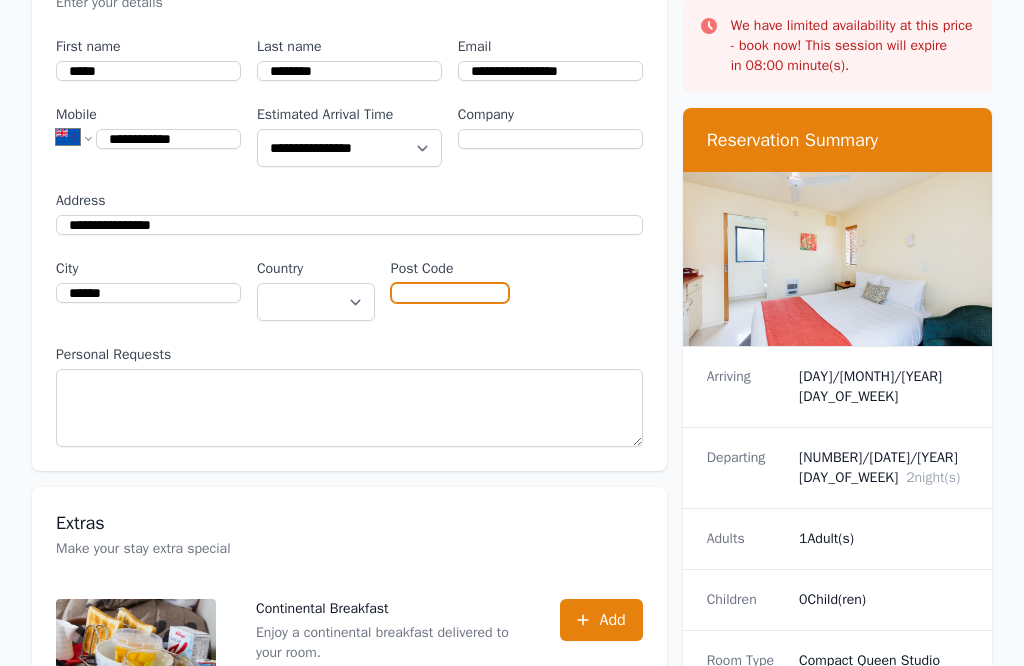 click on "Post Code" at bounding box center (450, 293) 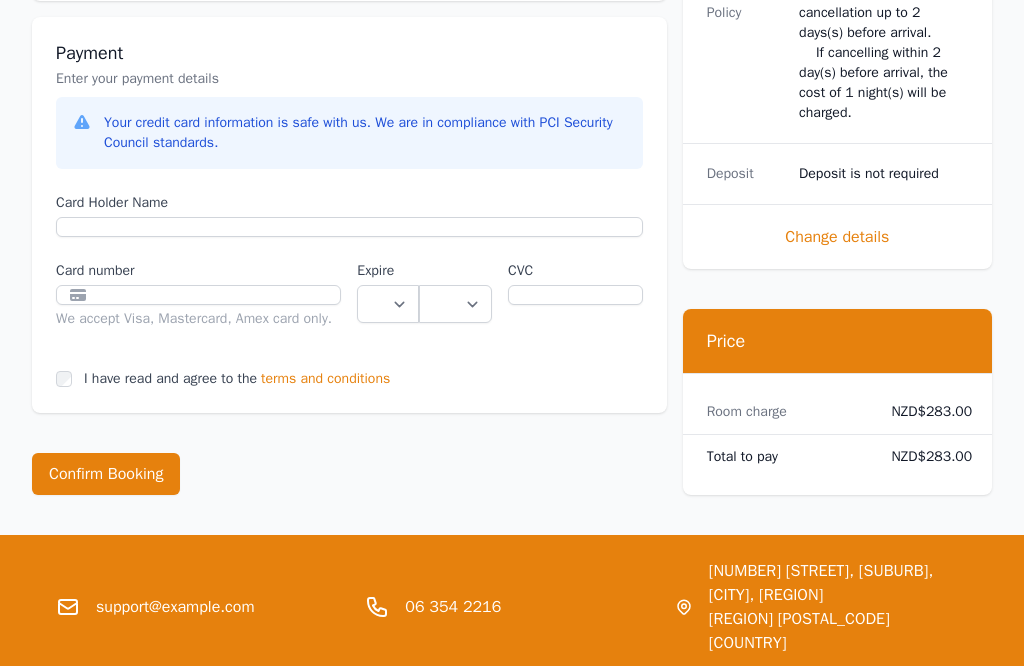 scroll, scrollTop: 1171, scrollLeft: 0, axis: vertical 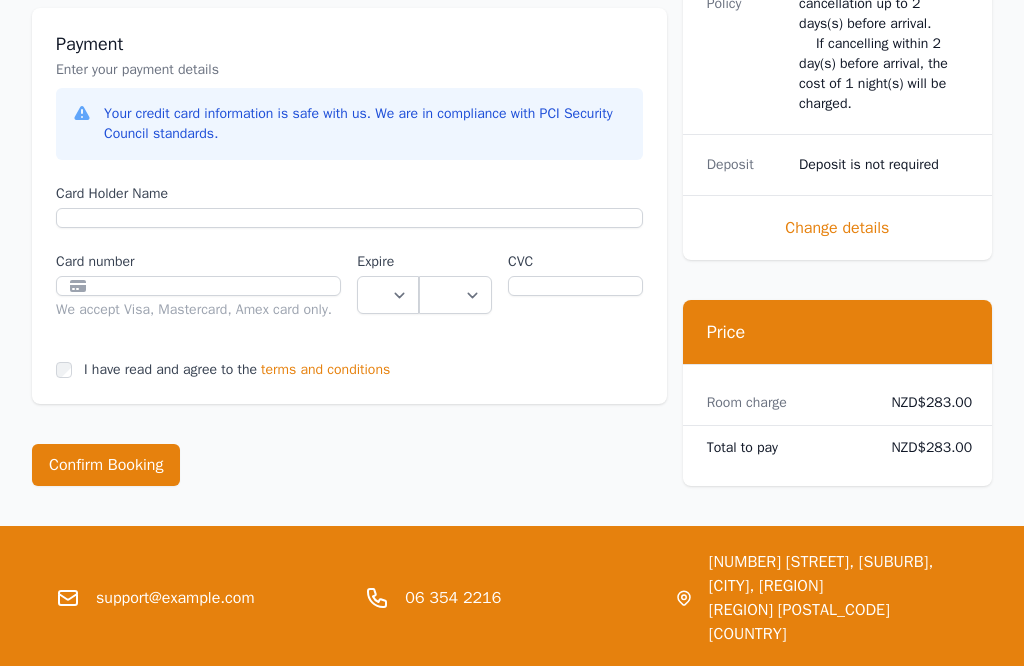 type on "****" 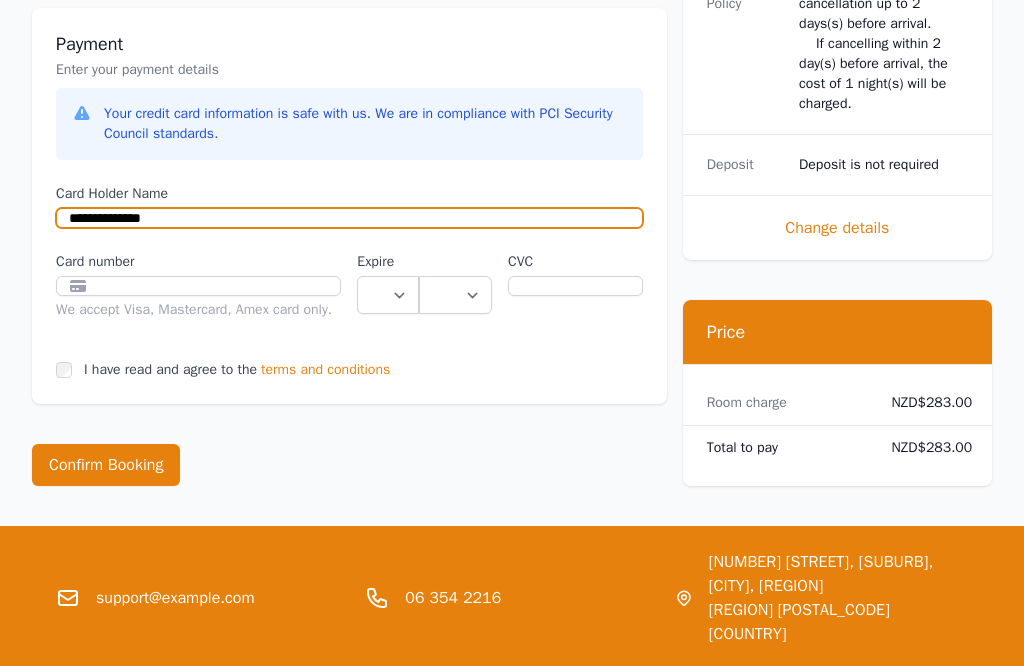 type on "**********" 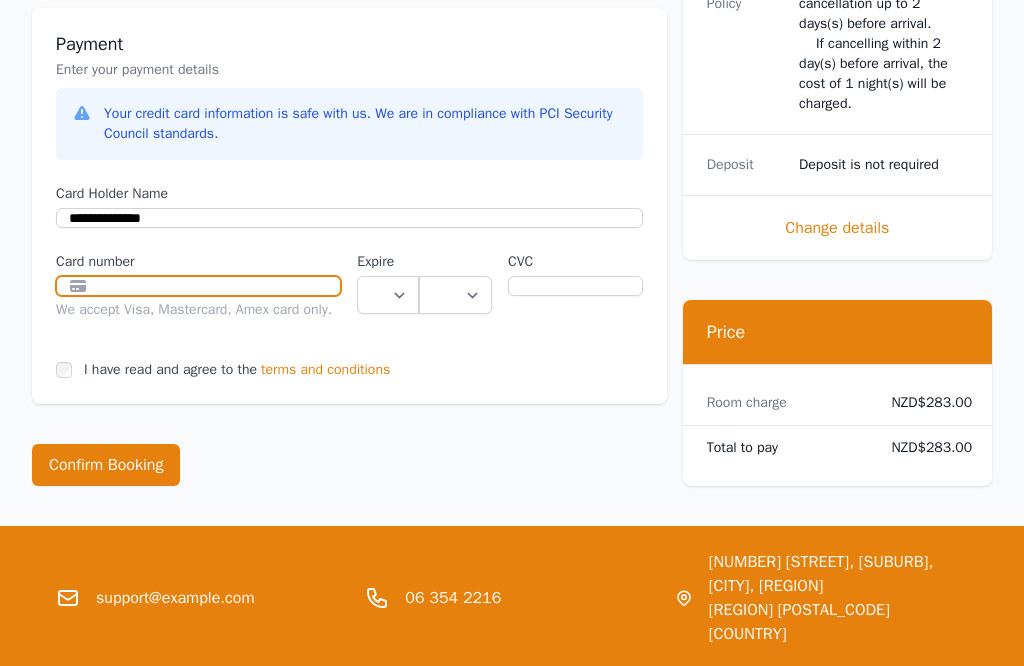 click at bounding box center [198, 286] 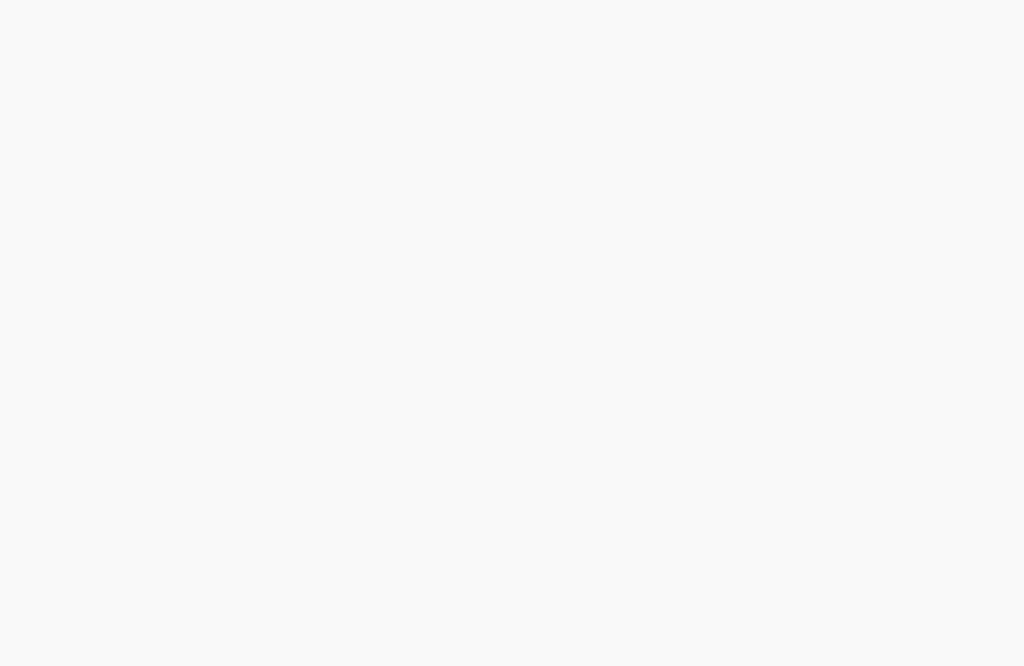 scroll, scrollTop: 1, scrollLeft: 0, axis: vertical 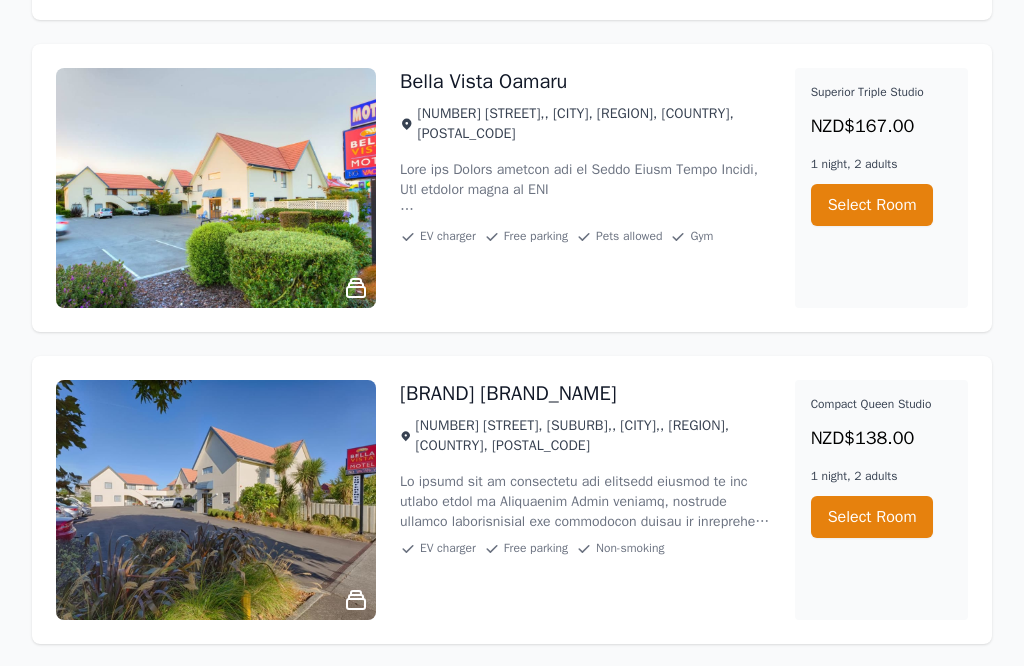 click at bounding box center (216, 500) 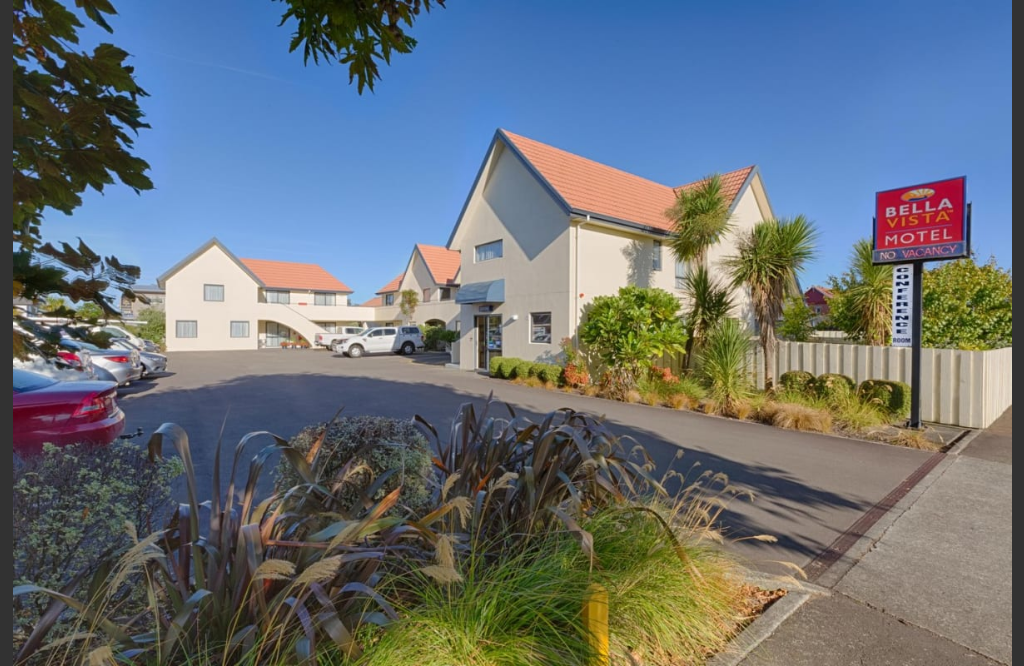 click at bounding box center (512, 333) 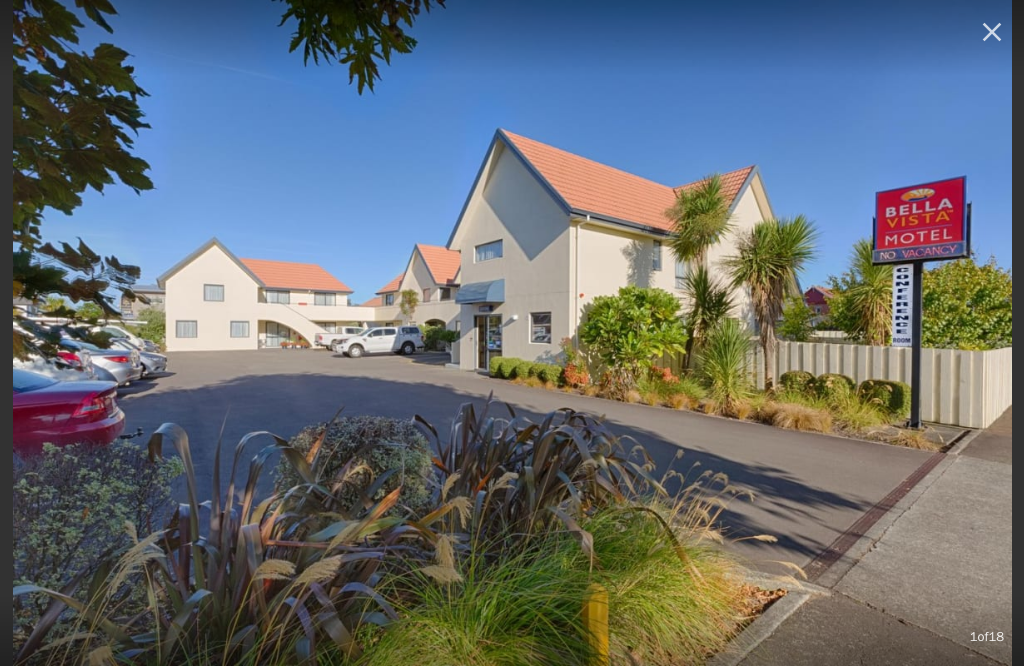 click at bounding box center (512, 333) 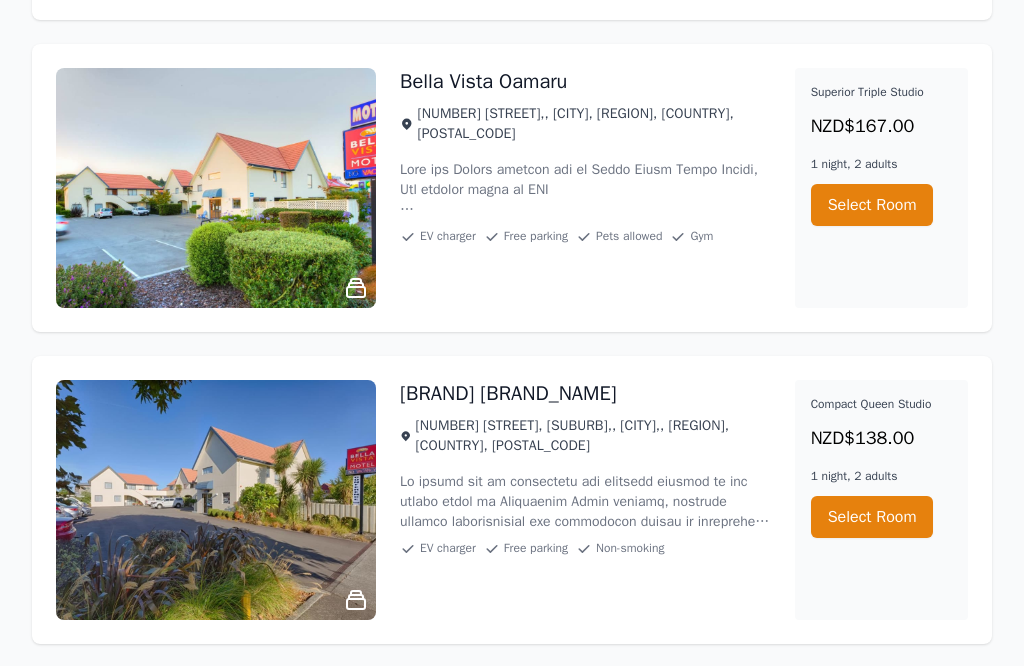 click on "[NUMBER] [STREET], [SUBURB], [CITY], [REGION], [COUNTRY], [STATE] [POSTAL_CODE] [PRODUCT] [PRICE] [PRICE] [NUMBER] night, [NUMBER] adults Select Room [BRAND] [NUMBER] [STREET], [SUBURB], , [CITY], [REGION], [COUNTRY], [POSTAL_CODE] [AMENITY] [AMENITY] [AMENITY] [ROOM_TYPE] [PRICE] [PRICE] [NUMBER] night, [NUMBER] adults Select Room [BRAND] [NUMBER] [STREET],, [CITY], [REGION], [COUNTRY], [POSTAL_CODE] [AMENITY] [AMENITY] [AMENITY] [ROOM_TYPE] [PRICE] [PRICE] [NUMBER] night, [NUMBER] adults Select Room [BRAND] [NUMBER] [STREET], , [CITY], [REGION], [COUNTRY], [POSTAL_CODE] [AMENITY] [AMENITY] [AMENITY] [ROOM_TYPE] [PRICE] [NUMBER] night, [NUMBER] adults Select Room [BRAND] [STREET], [HIGHWAY], [NUMBER] [STREET], , [CITY], [REGION], [COUNTRY], [POSTAL_CODE] [AMENITY] [AMENITY] [AMENITY] [ROOM_TYPE] [PRICE] [NUMBER] night, [NUMBER] adults Select Room [AMENITY] [AMENITY]" at bounding box center [512, -1060] 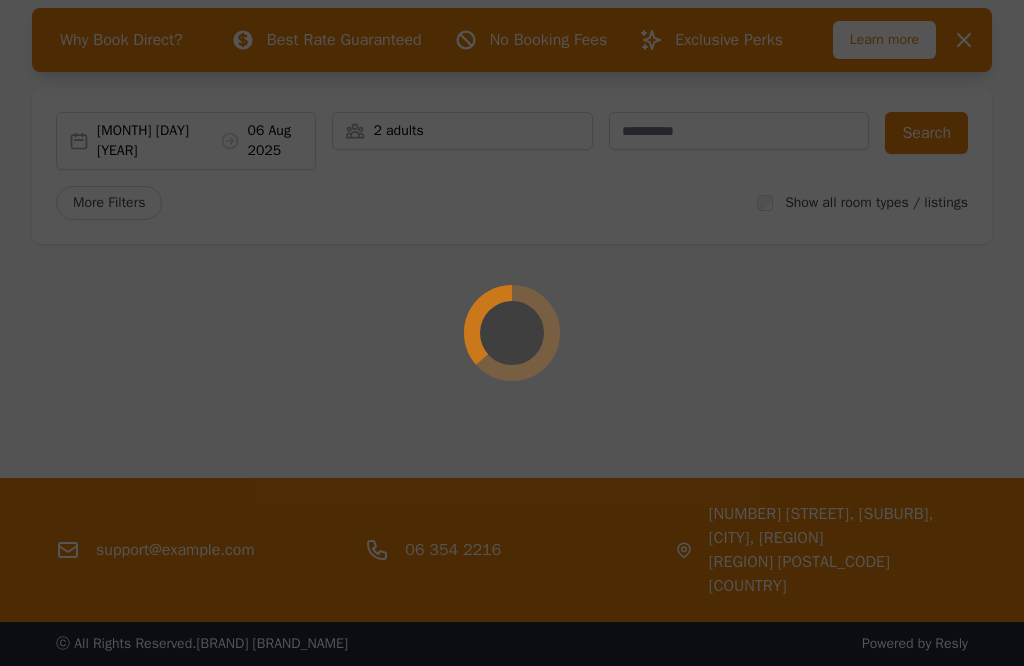 click on "Open main menu Rooms & Rates About Us Why Book Direct? Best Rate Guaranteed No Booking Fees Exclusive Perks Learn more Dismiss Dismiss [MONTH] [DAY] [YEAR] [MONTH] [DAY] [YEAR] [NUMBER] adults Search More Filters Show all room types / listings [EMAIL] [PHONE] [NUMBER] [STREET], [SUBURB], [CITY], [REGION] [POSTAL_CODE] [COUNTRY] All Rights Reserved. [BRAND] [BRAND_NAME] Powered by Resly [BRAND] [BRAND_NAME]" at bounding box center [512, 285] 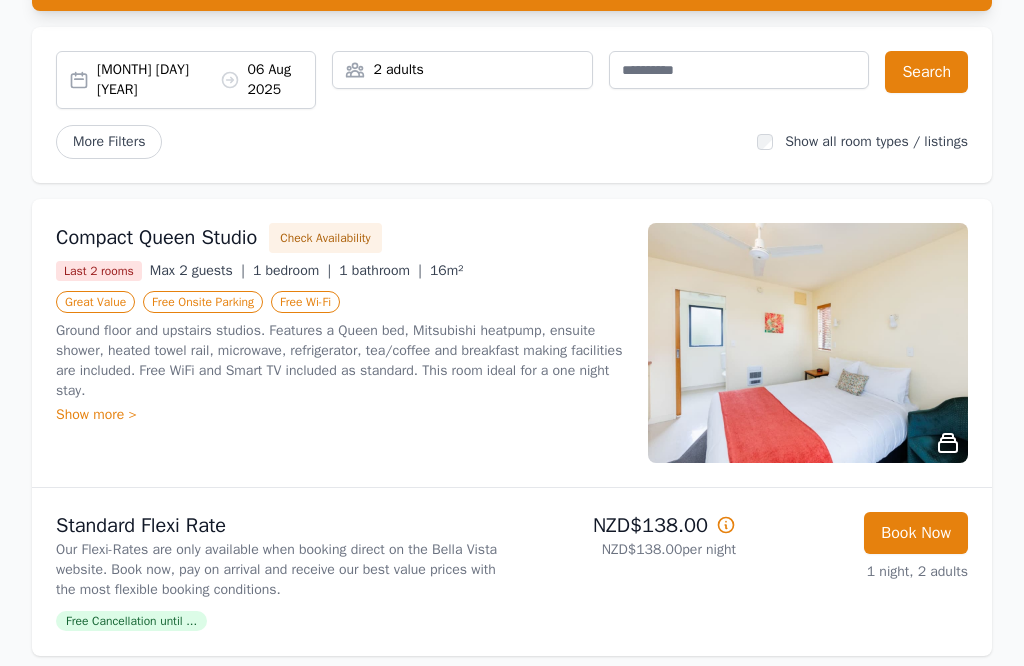 scroll, scrollTop: 158, scrollLeft: 0, axis: vertical 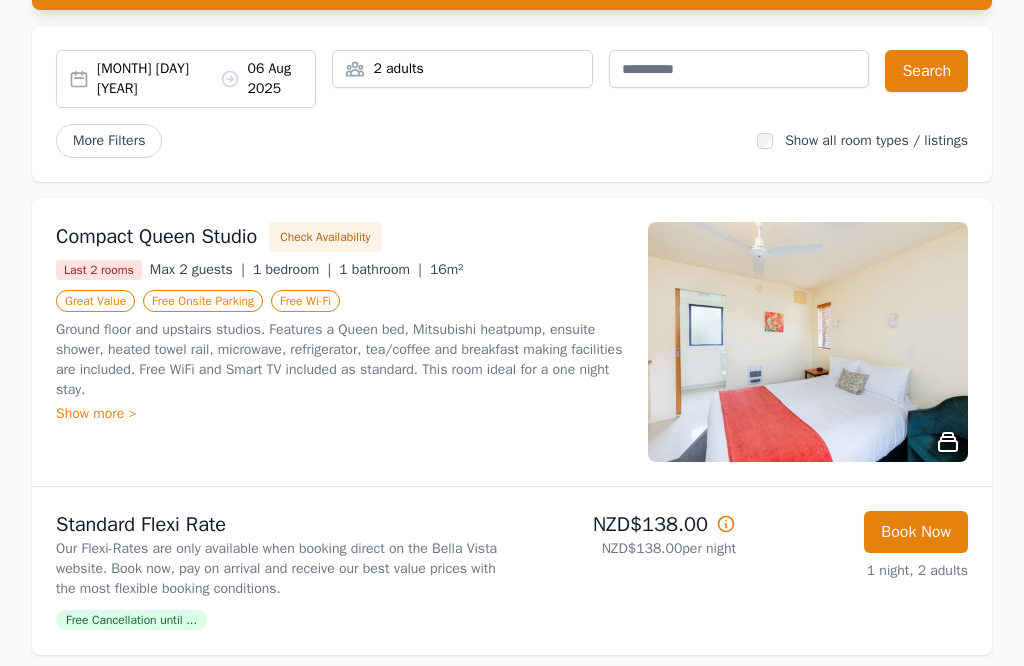 click on "Book Now" at bounding box center [916, 532] 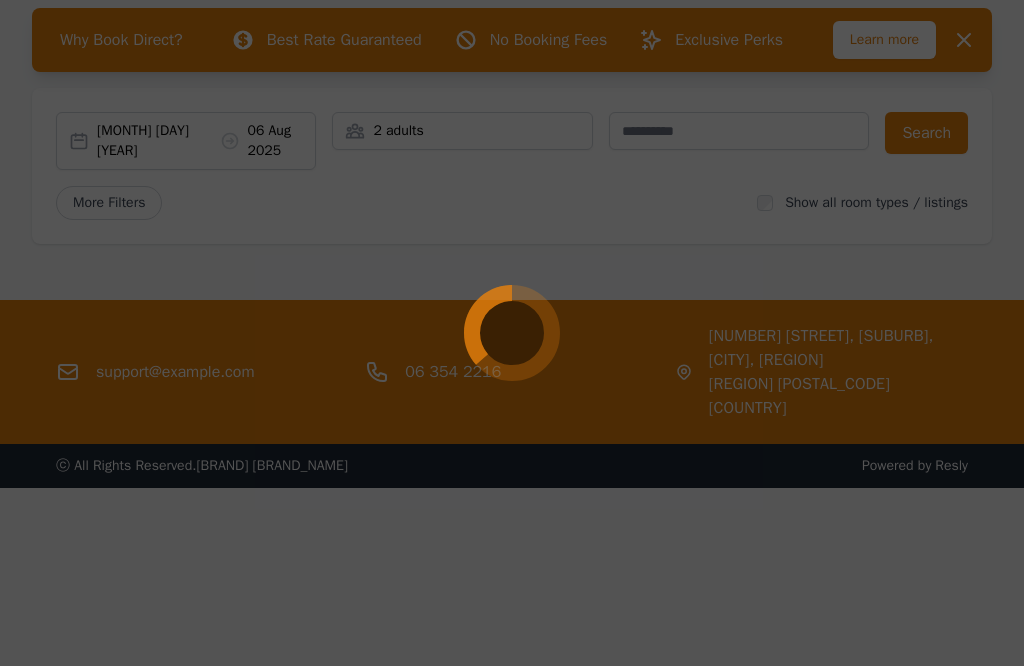 scroll, scrollTop: 97, scrollLeft: 0, axis: vertical 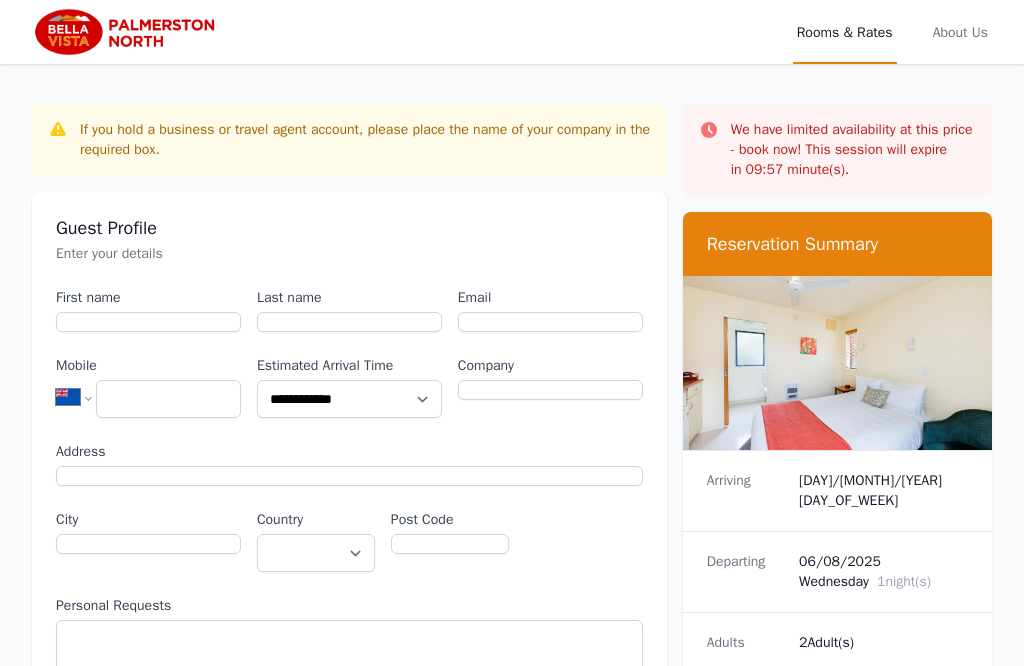 click on "Adults 2  Adult(s)" at bounding box center [837, 642] 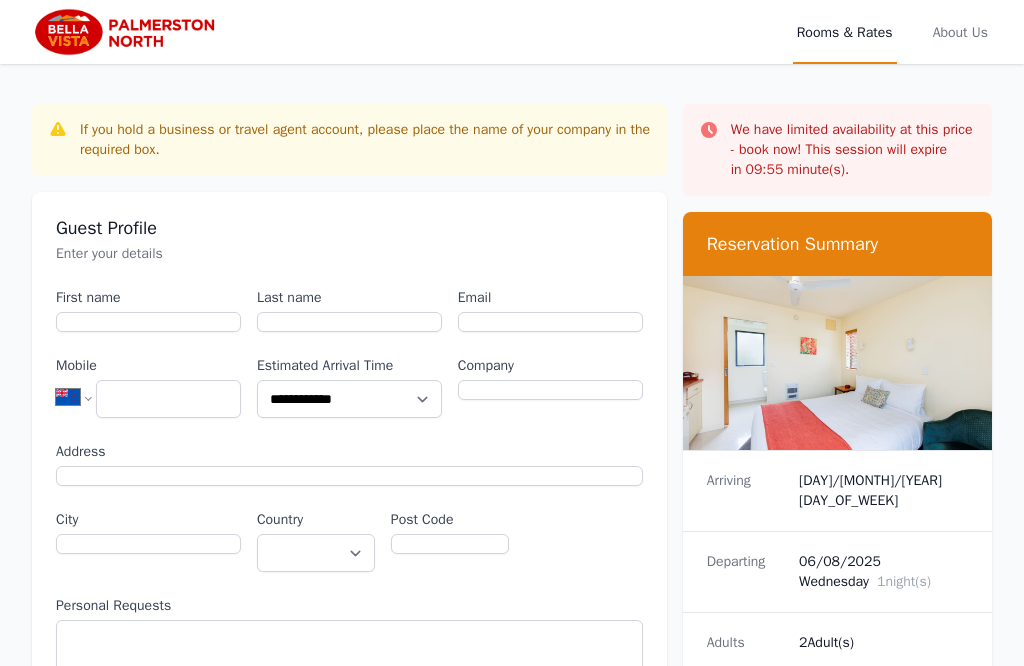 scroll, scrollTop: 0, scrollLeft: 0, axis: both 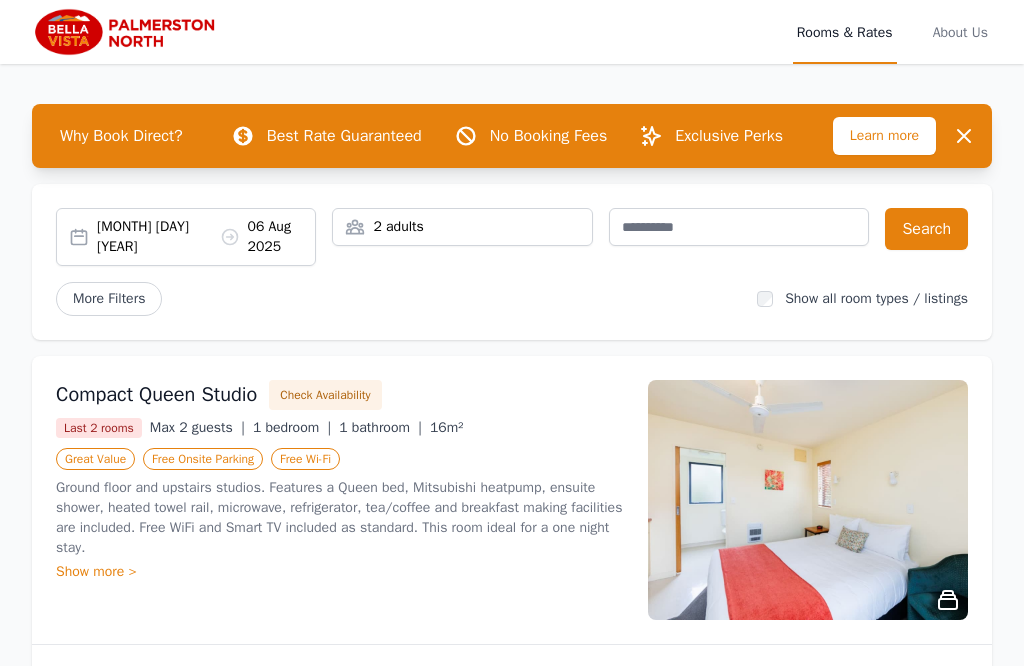 click on "[MONTH] [DAY] [YEAR] [MONTH] [DAY] [YEAR]" at bounding box center [206, 237] 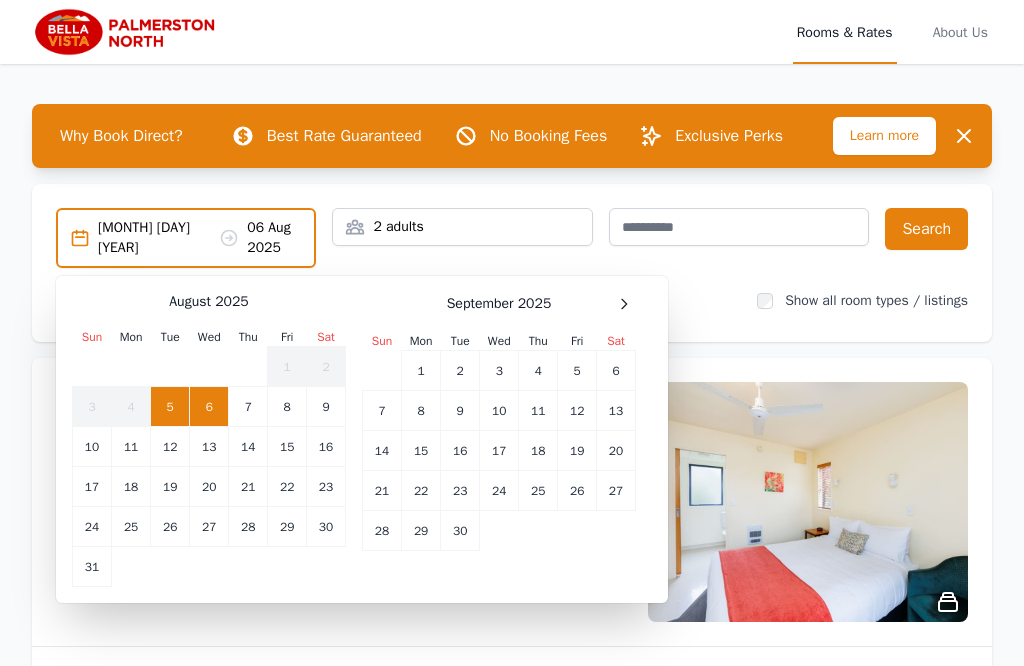 click on "21" at bounding box center (248, 487) 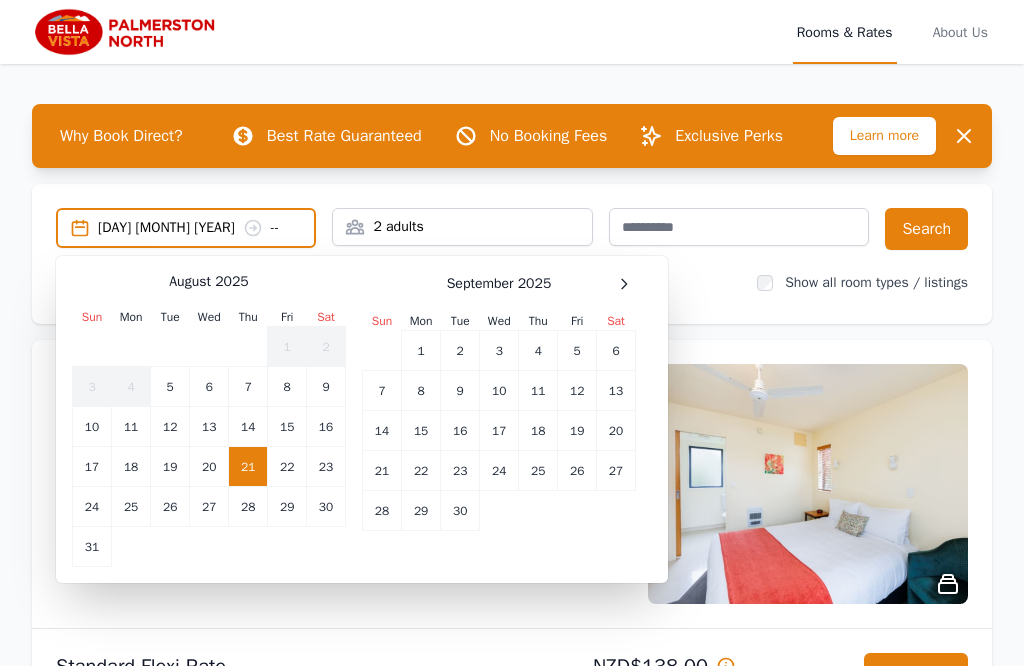 click on "[DAY] [MONTH] [YEAR] --" at bounding box center (206, 228) 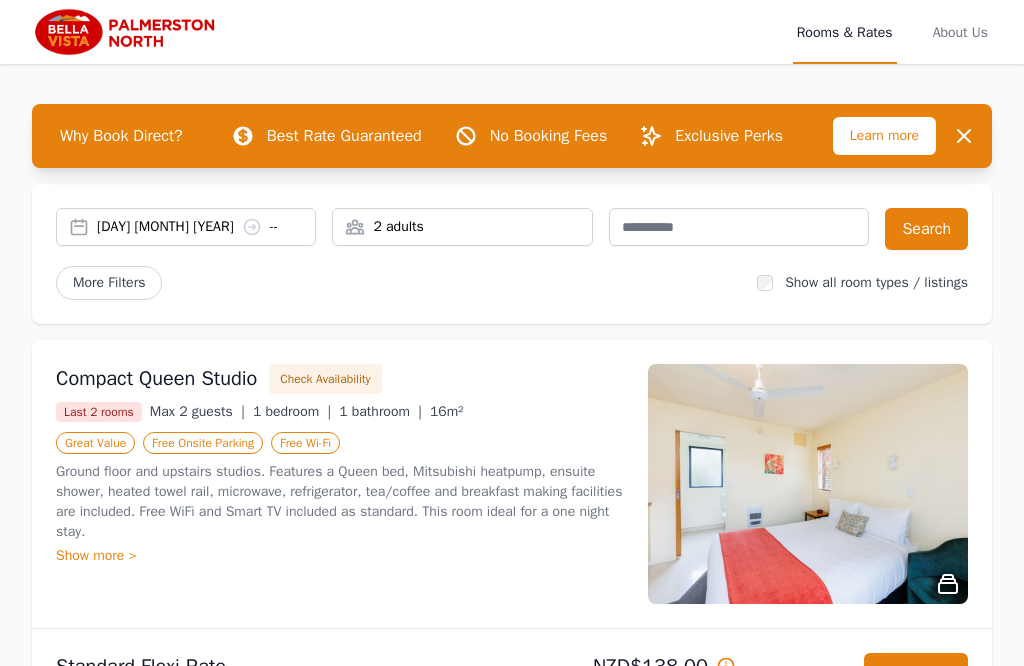 click on "[DAY] [MONTH] [YEAR] --" at bounding box center (206, 227) 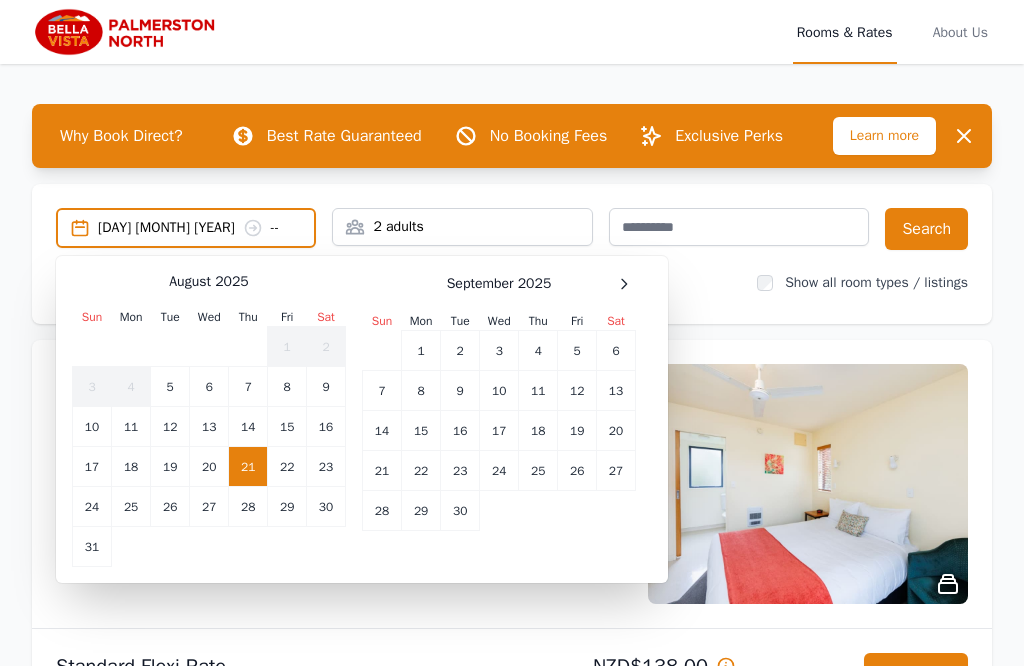 click on "[DAY] [MONTH] [YEAR] --" at bounding box center [206, 228] 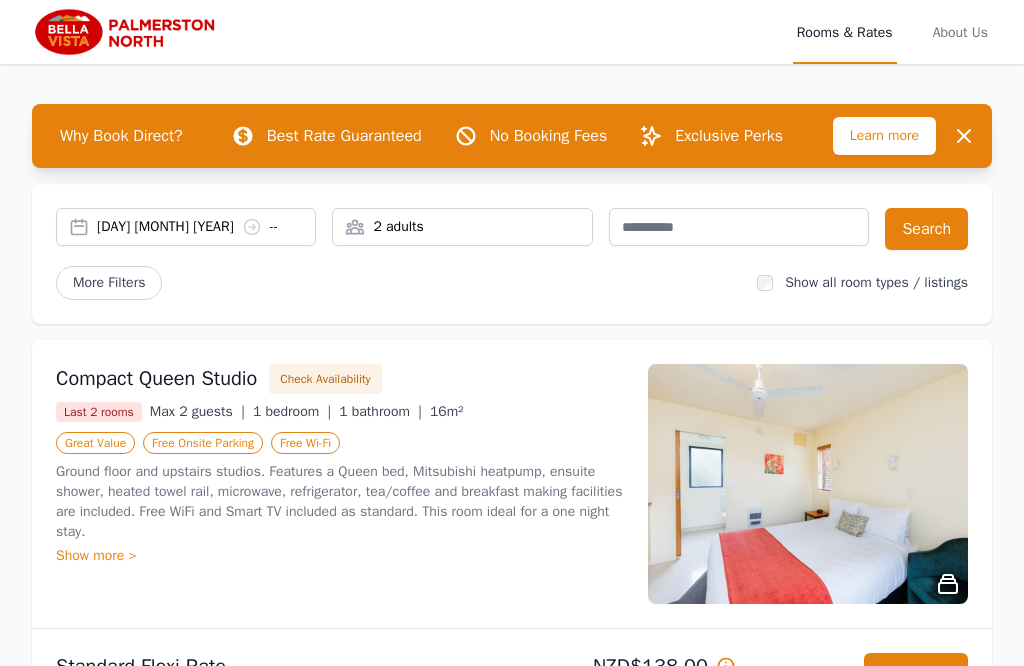 click on "2 adults" at bounding box center [462, 227] 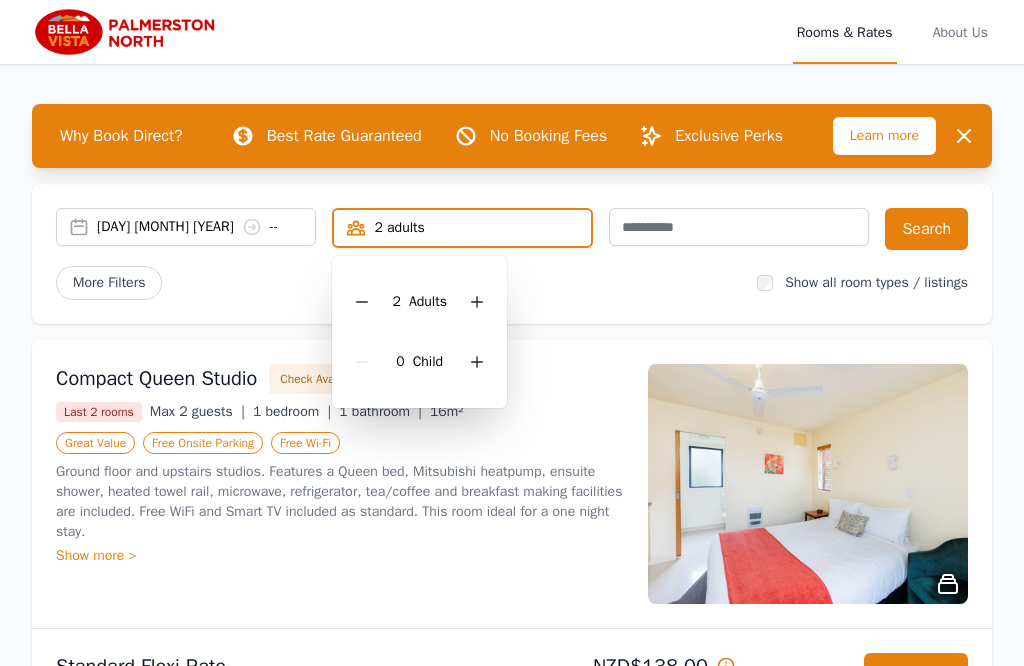 click at bounding box center (362, 302) 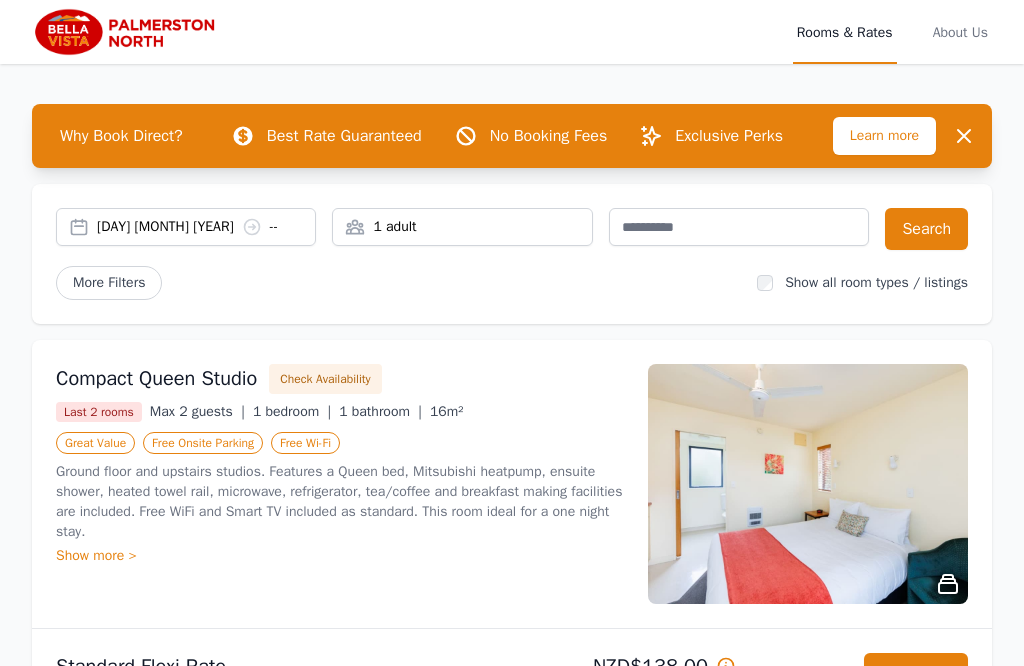 click on "[DAY] [MONTH] [YEAR] --" at bounding box center (206, 227) 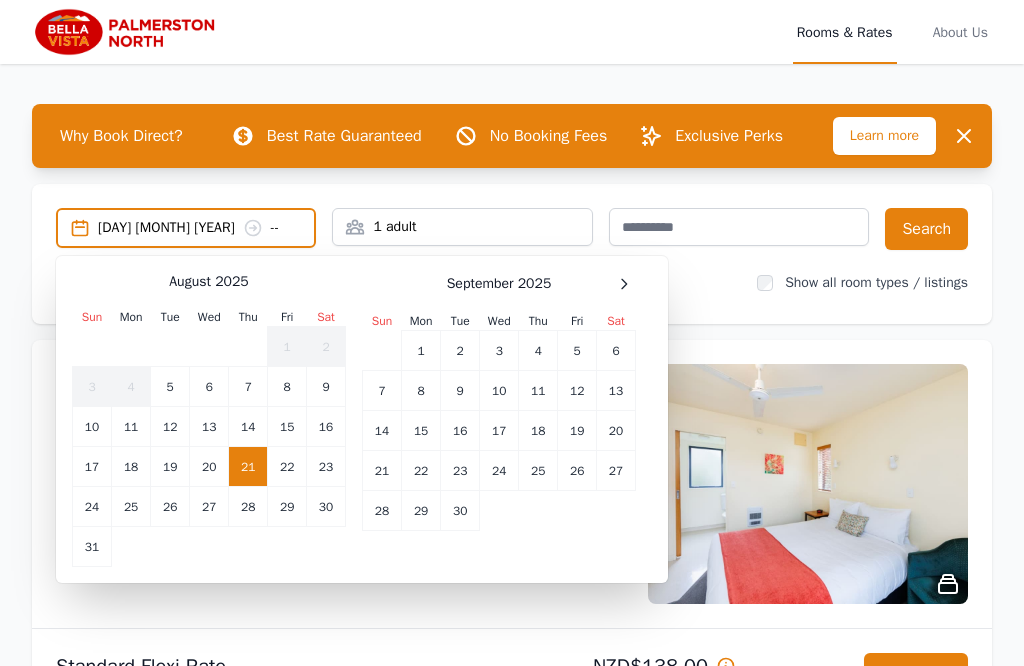 click on "24" at bounding box center (92, 507) 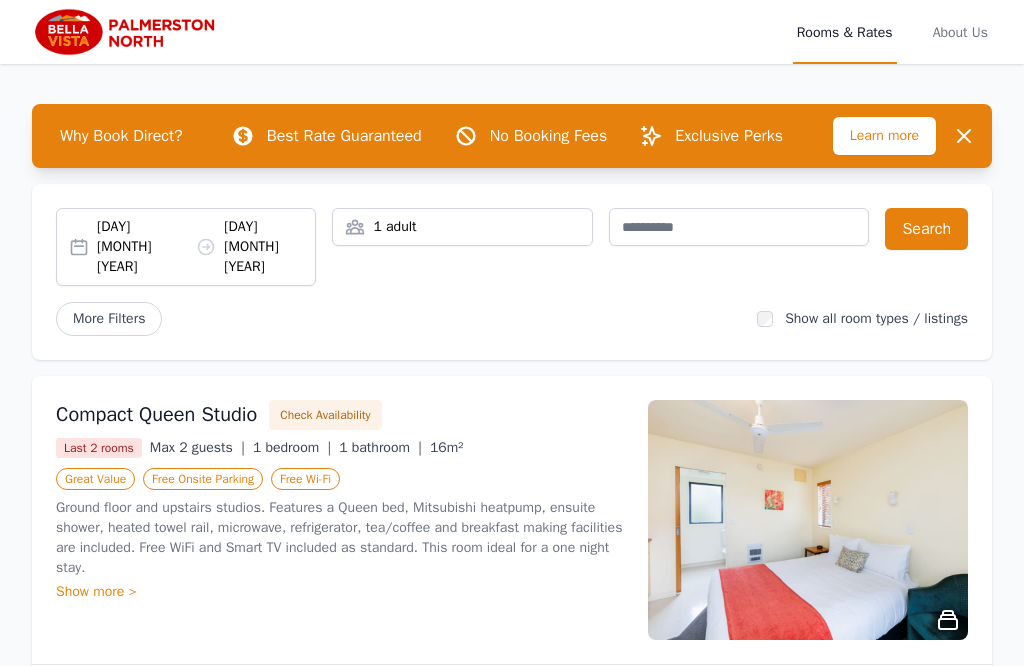 click on "[DAY] [MONTH] [YEAR] [DAY] [MONTH] [YEAR]" at bounding box center [206, 247] 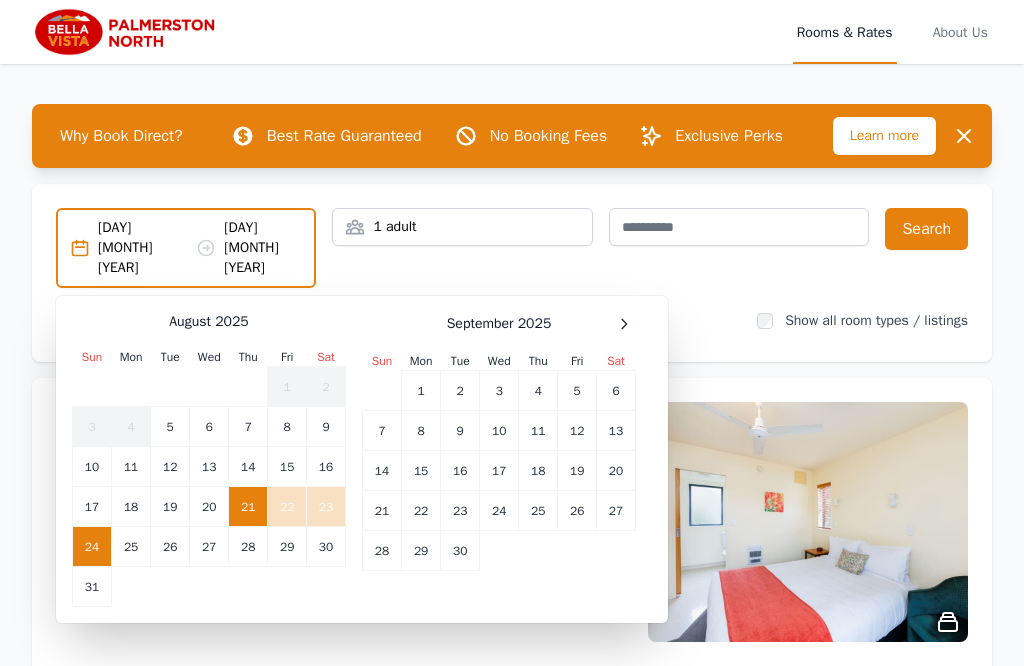 click on "23" at bounding box center (326, 507) 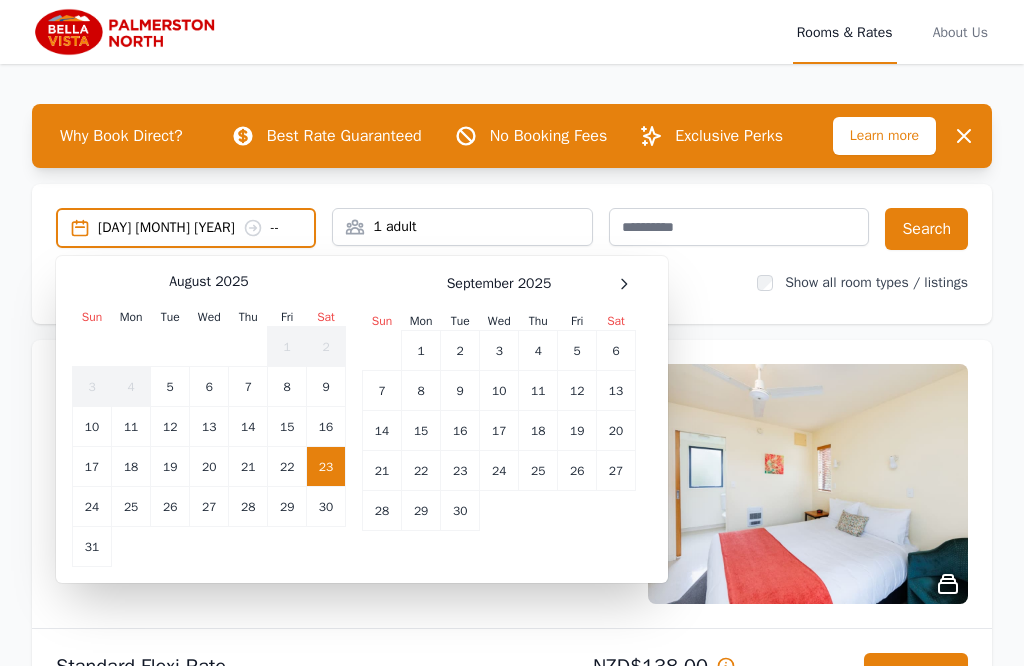 click on "23" at bounding box center (326, 467) 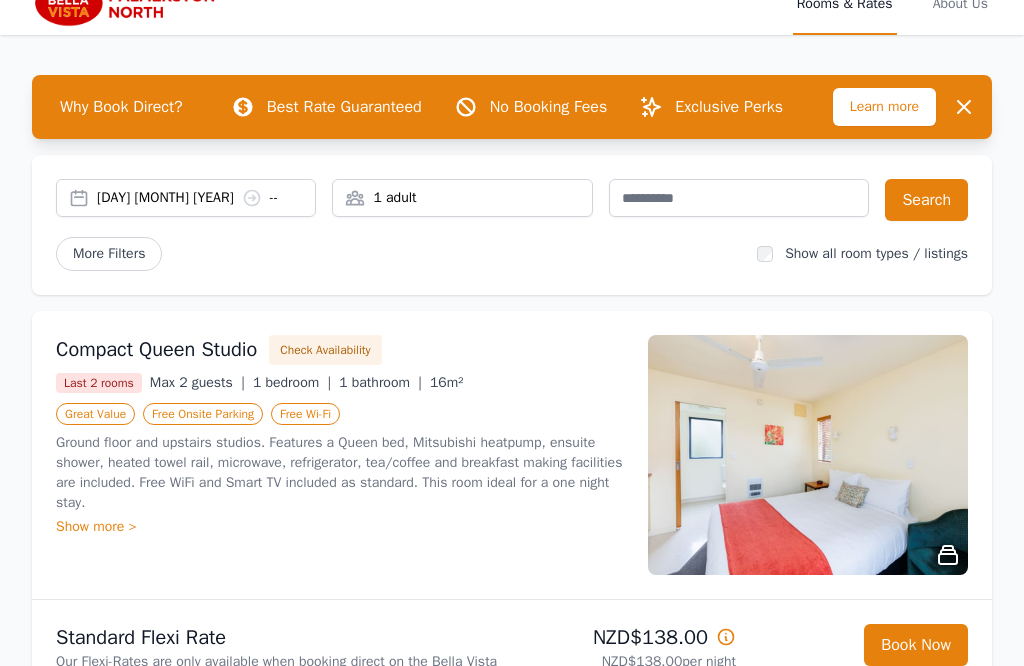 scroll, scrollTop: 42, scrollLeft: 19, axis: both 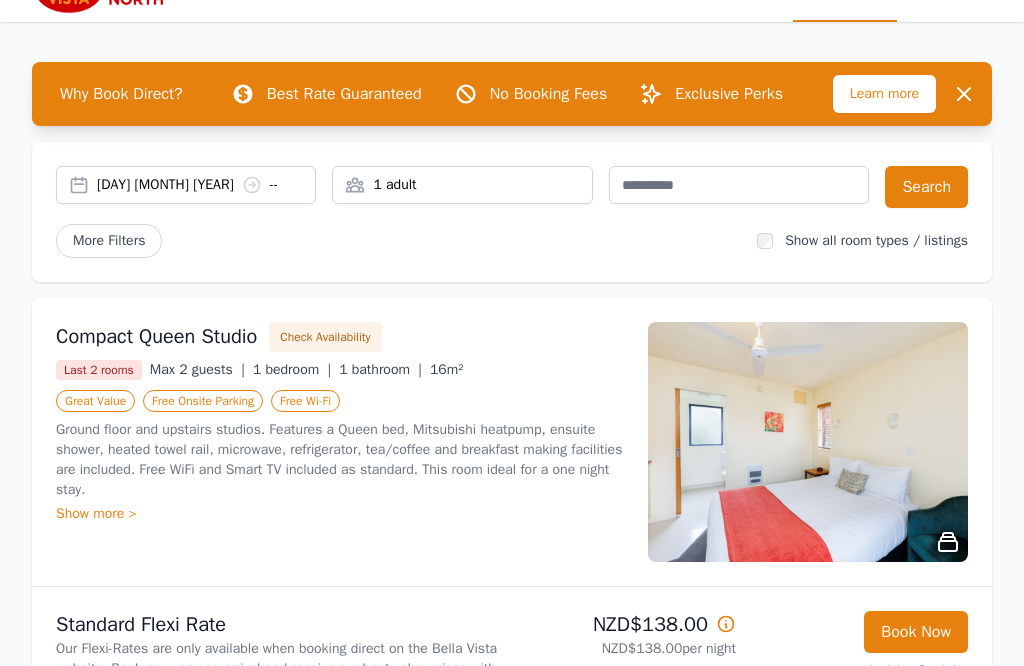 click on "[DAY] [MONTH] [YEAR] --" at bounding box center [206, 185] 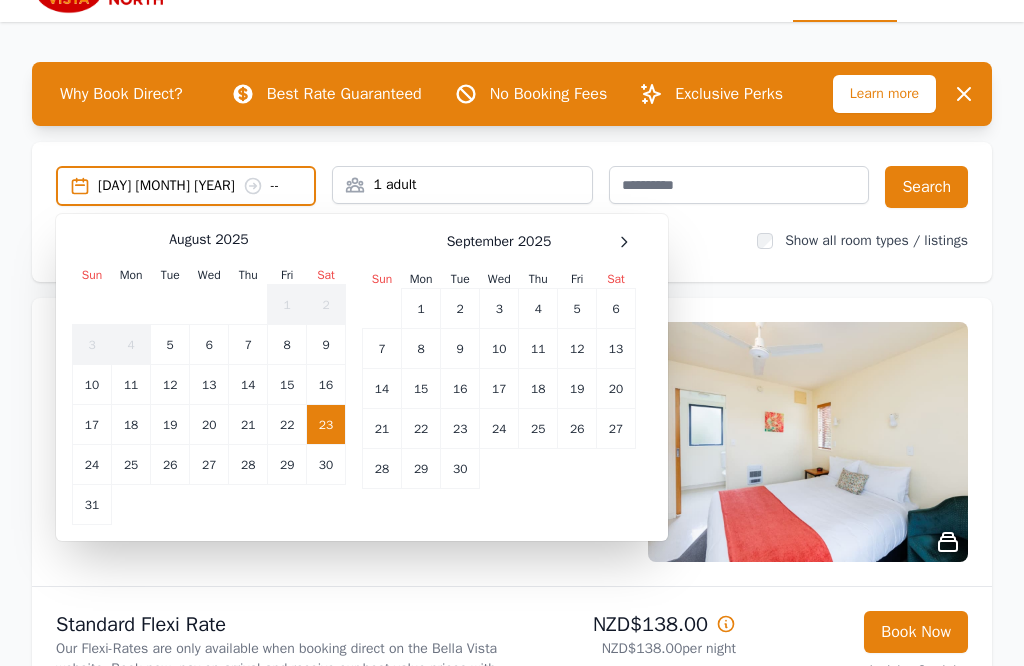 click on "21" at bounding box center (248, 425) 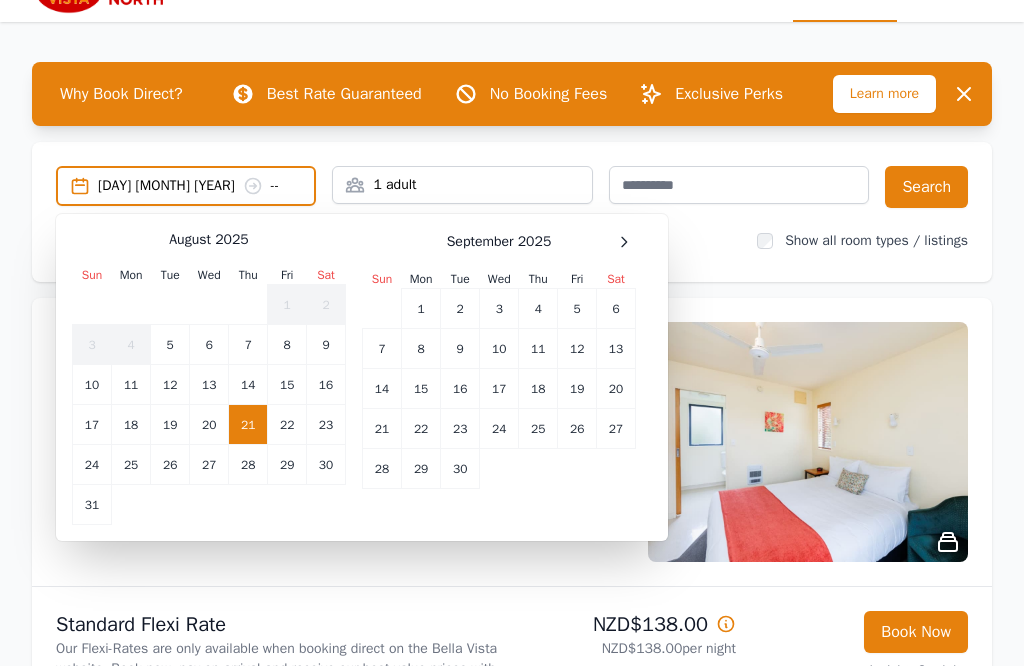 click on "[DAY] [MONTH] [YEAR] --" at bounding box center (206, 186) 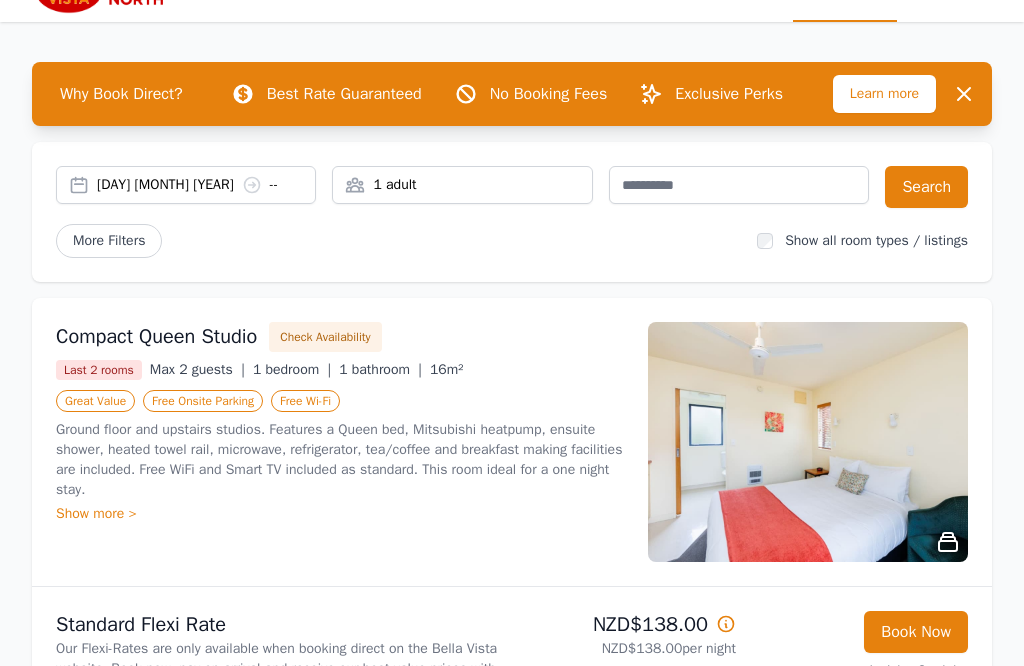 click on "[DAY] [MONTH] [YEAR] --" at bounding box center (206, 185) 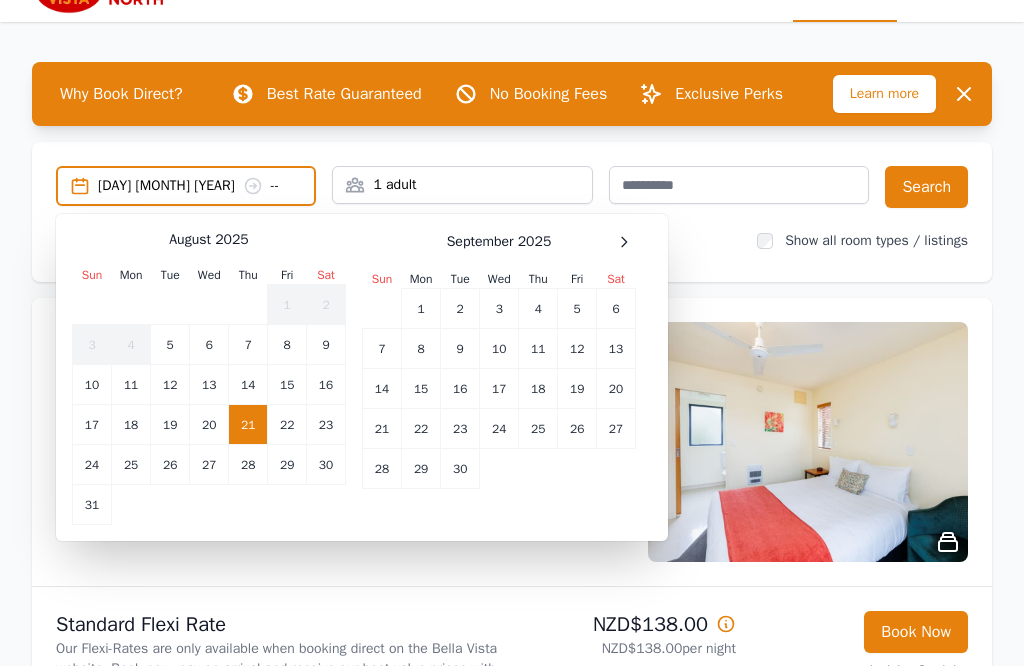 click on "23" at bounding box center (326, 425) 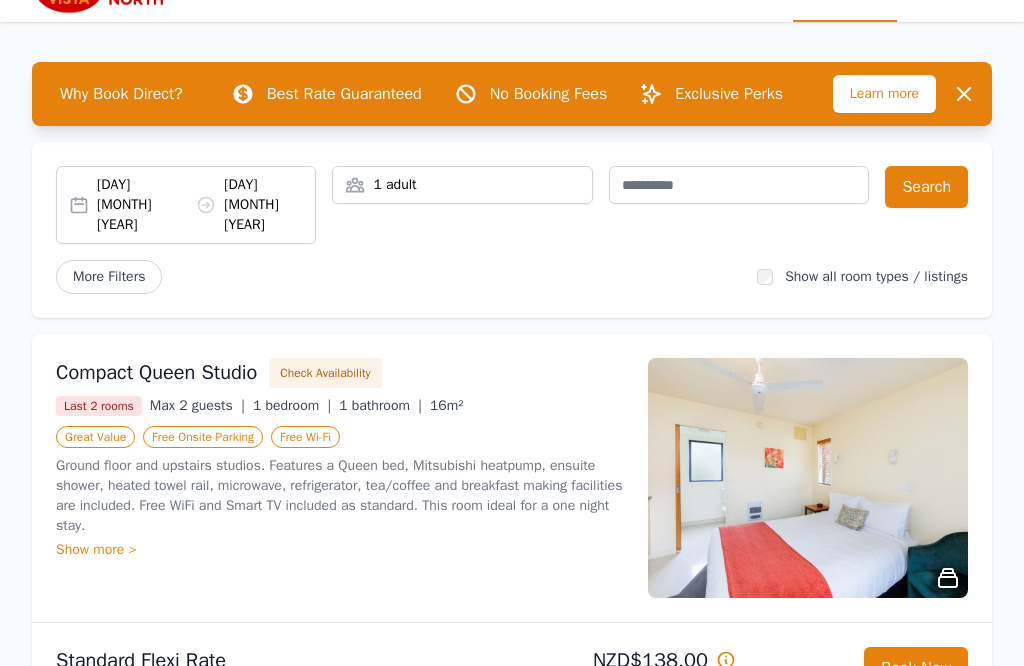 click on "Search" at bounding box center [926, 187] 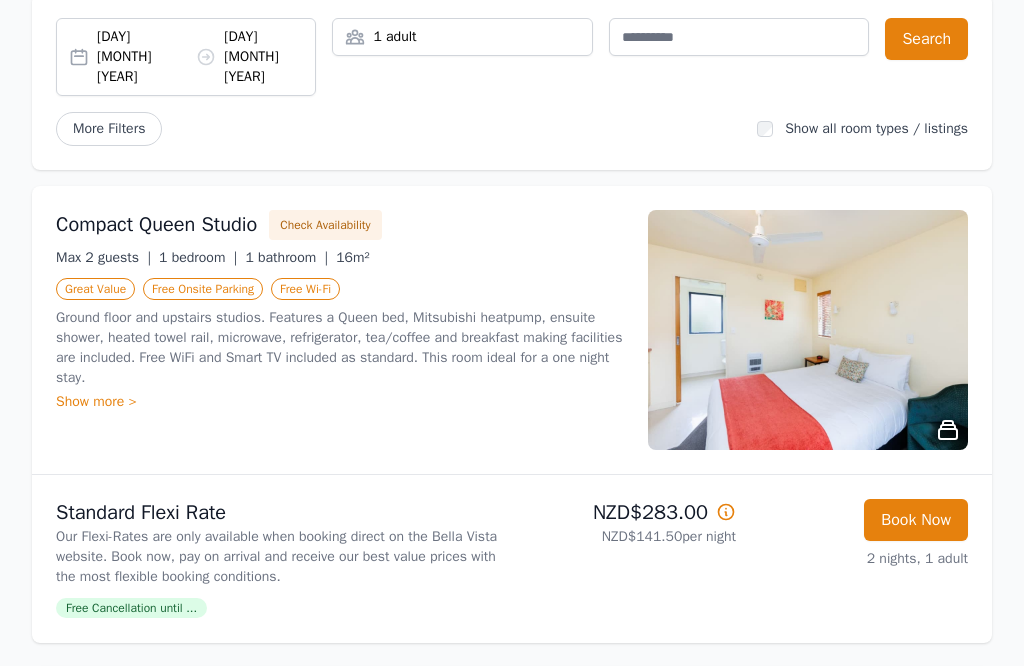 scroll, scrollTop: 203, scrollLeft: 0, axis: vertical 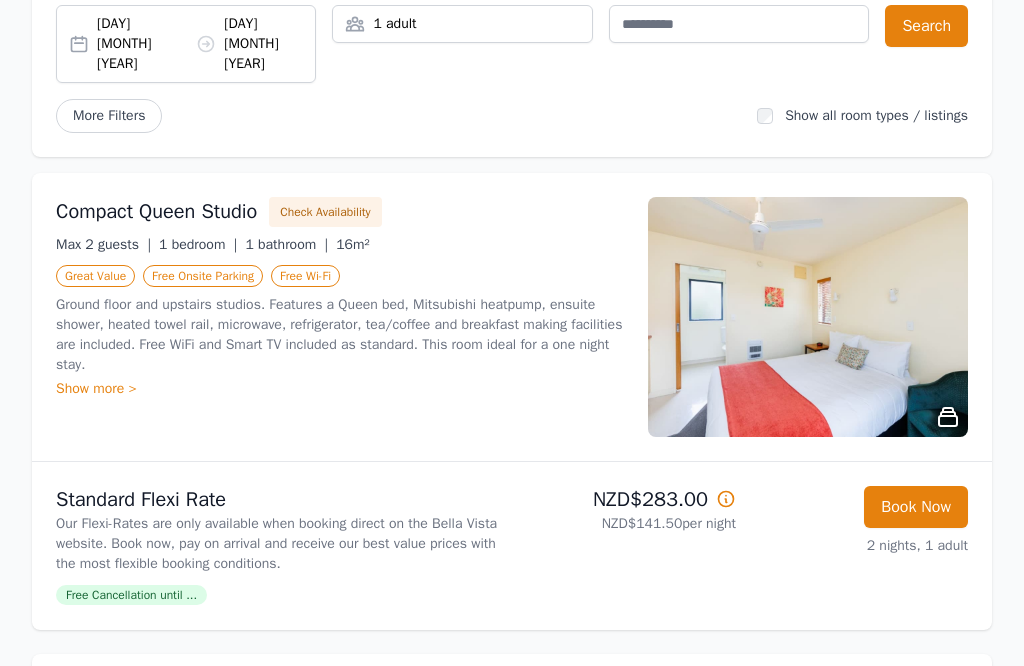 click on "Book Now" at bounding box center (916, 507) 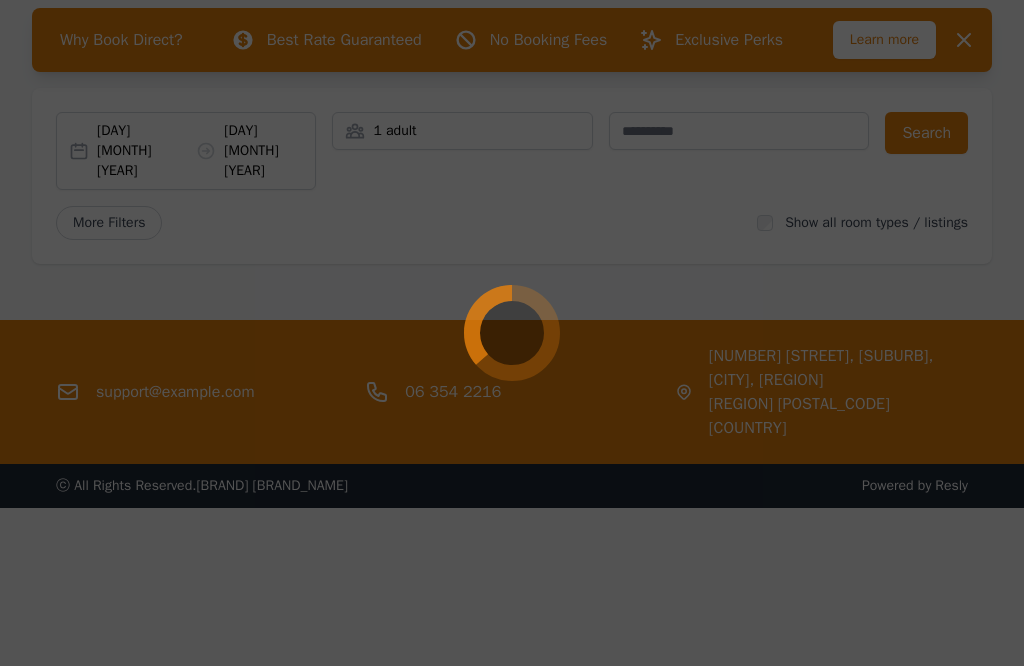 scroll, scrollTop: 97, scrollLeft: 0, axis: vertical 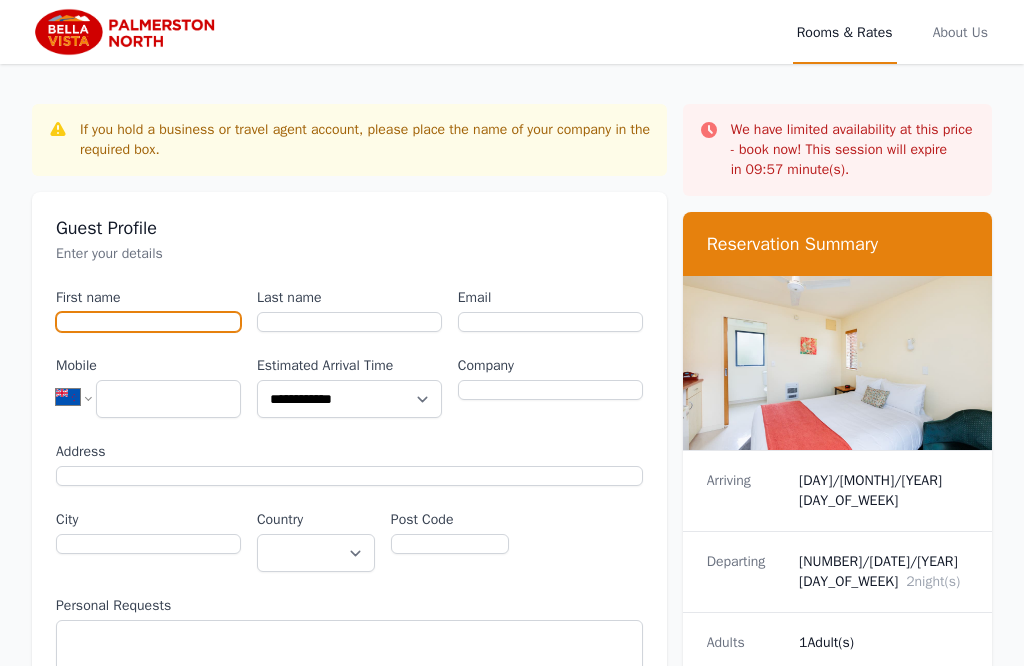 click on "First name" at bounding box center (148, 322) 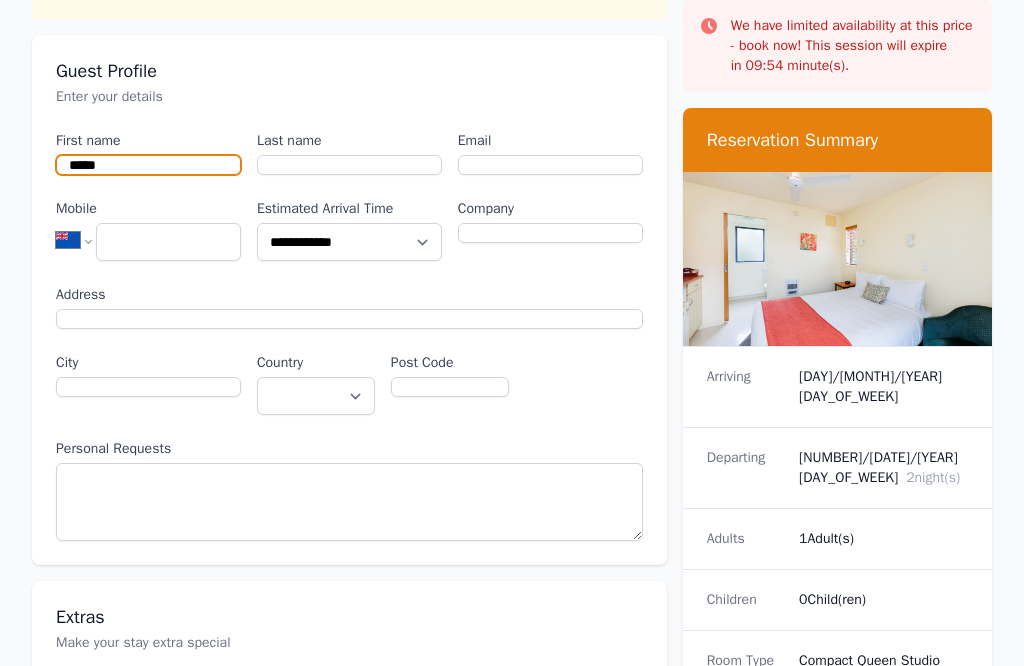 type on "*****" 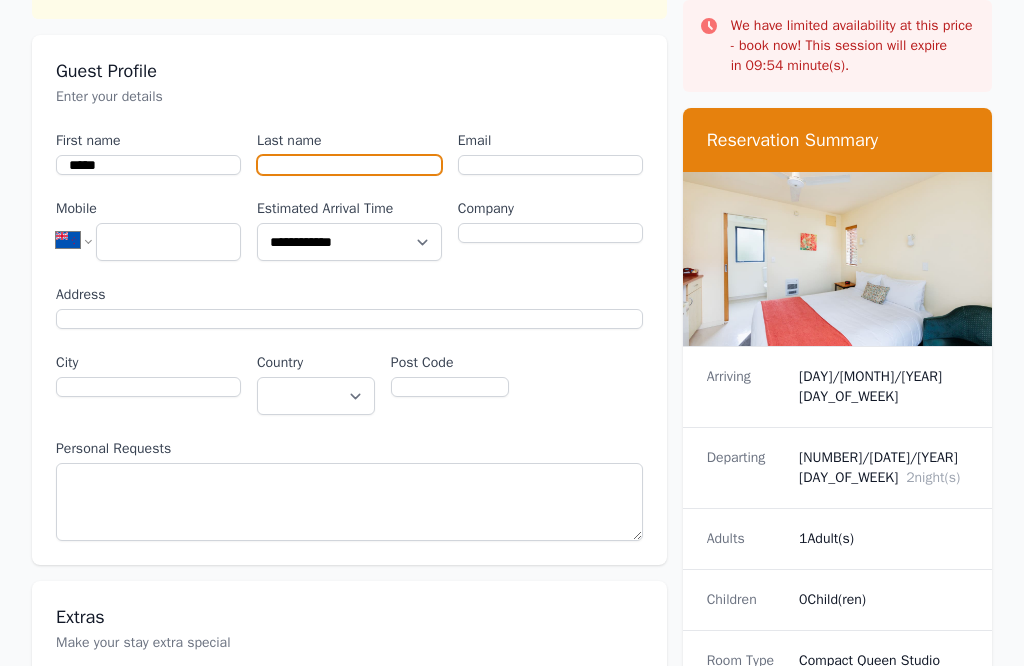 click on "Last name" at bounding box center [349, 165] 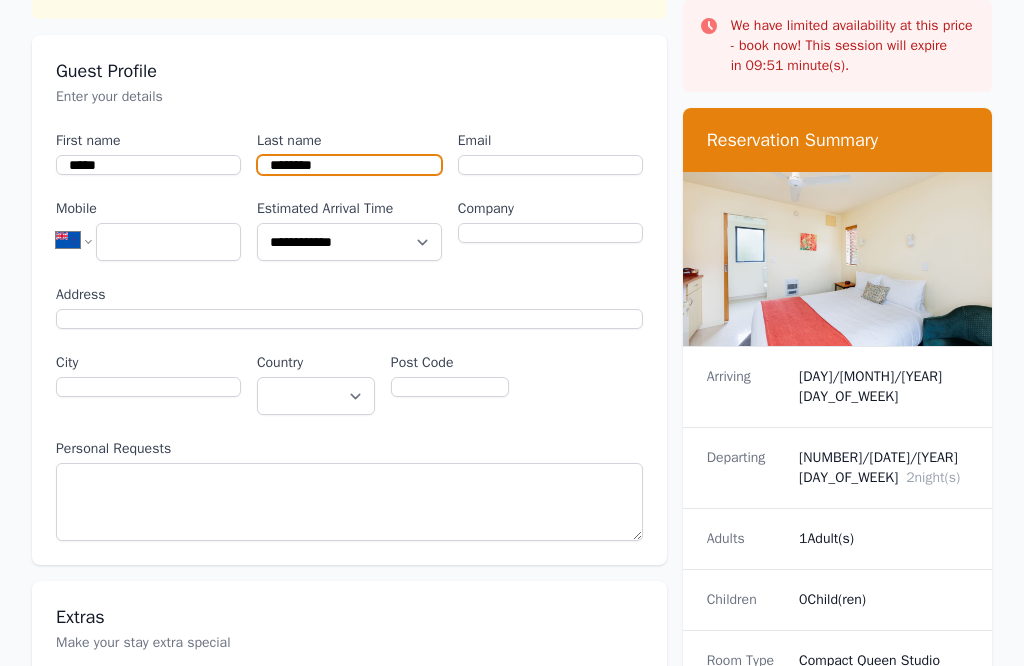 type on "********" 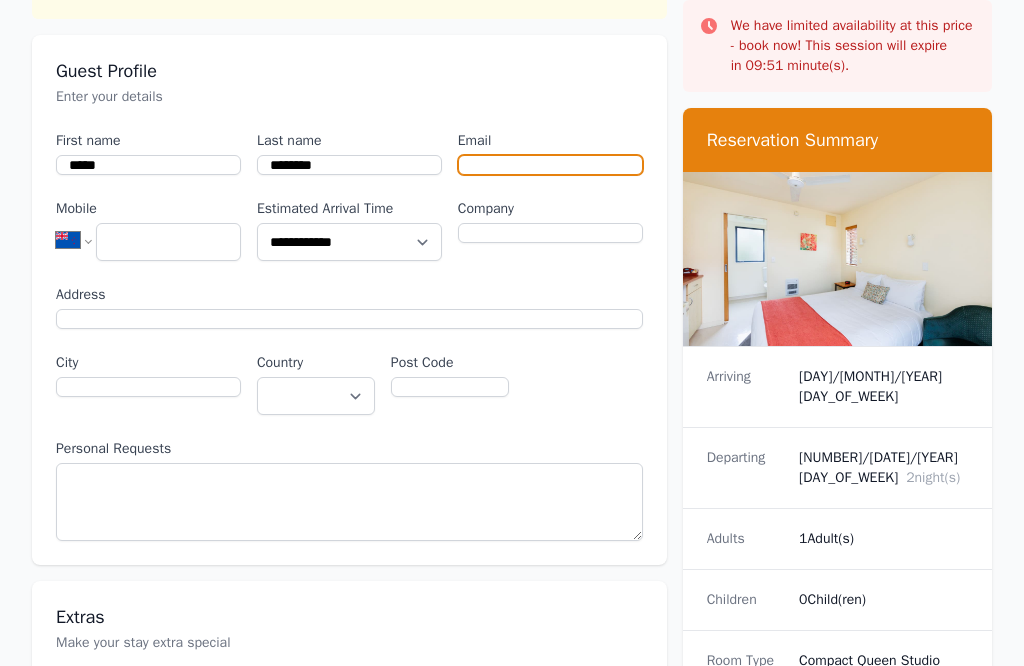click on "Email" at bounding box center [550, 165] 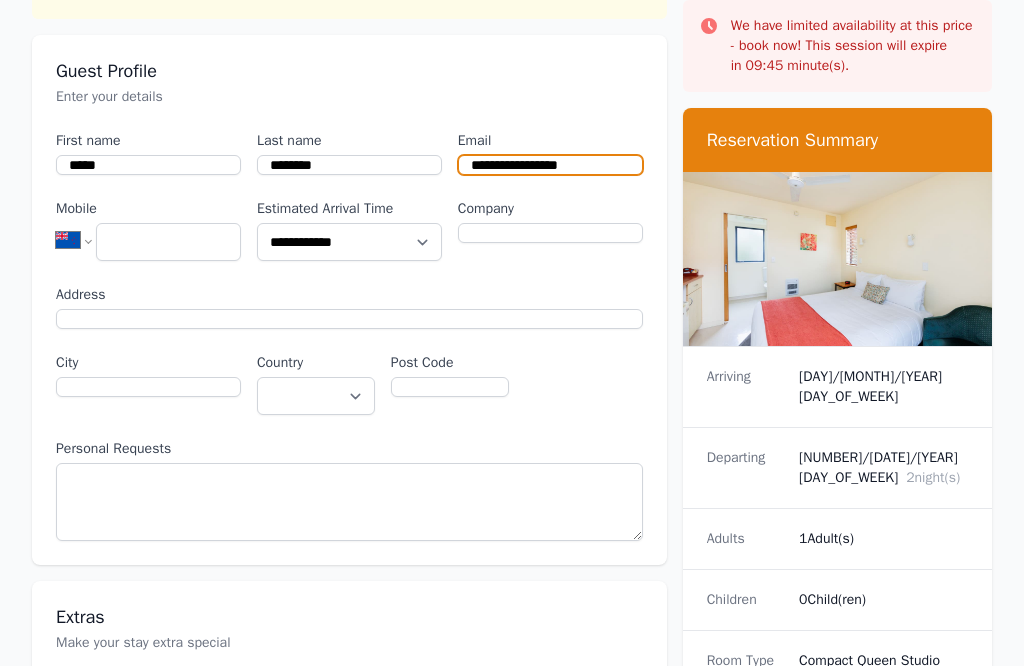 type on "**********" 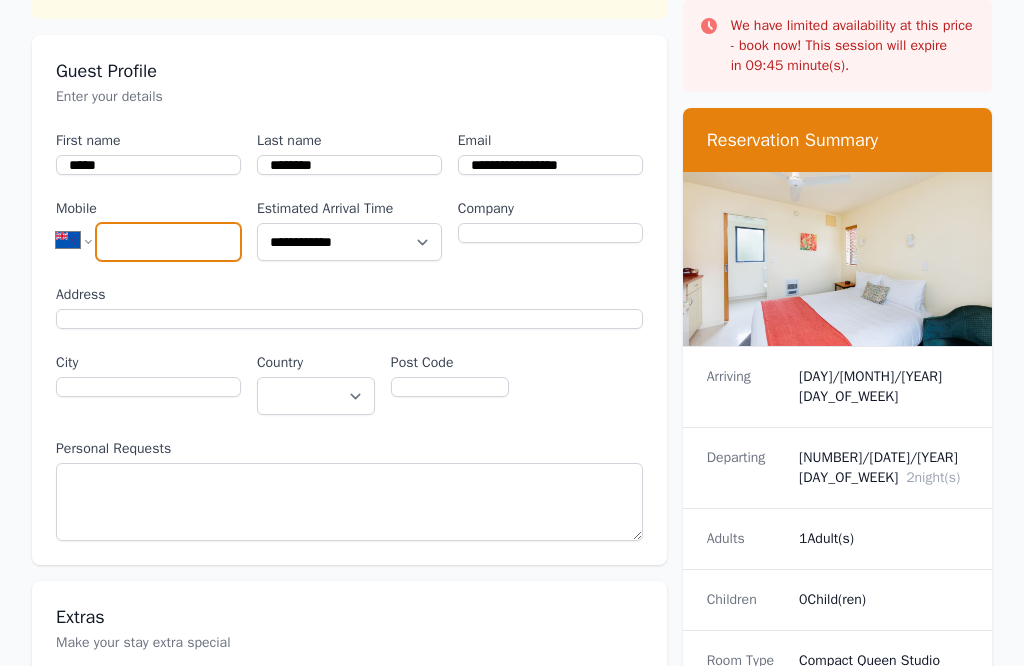 click on "Mobile" at bounding box center (168, 242) 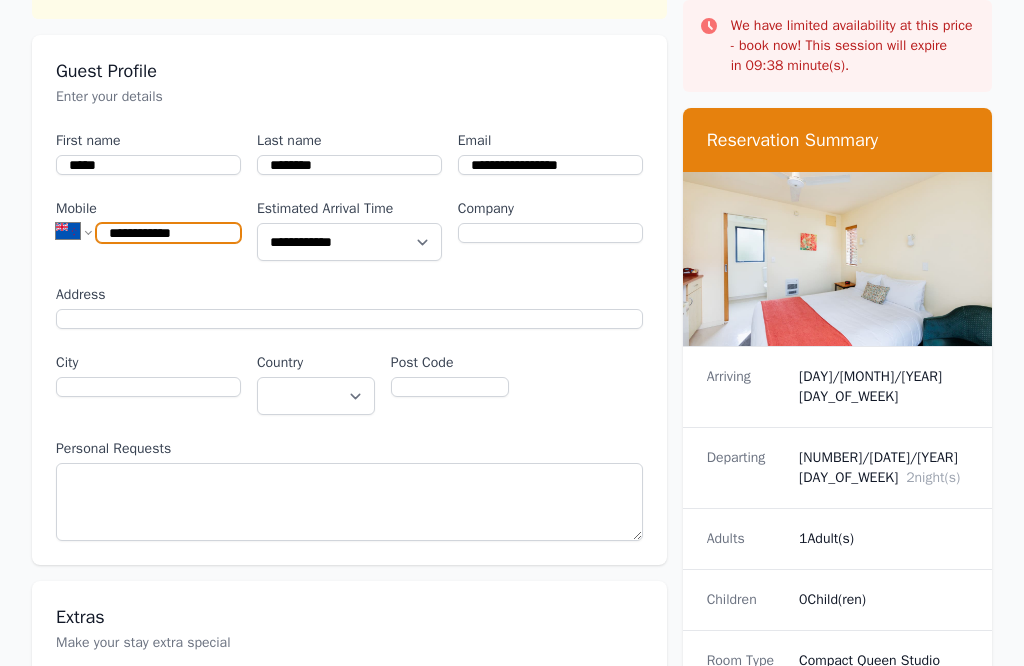 type on "**********" 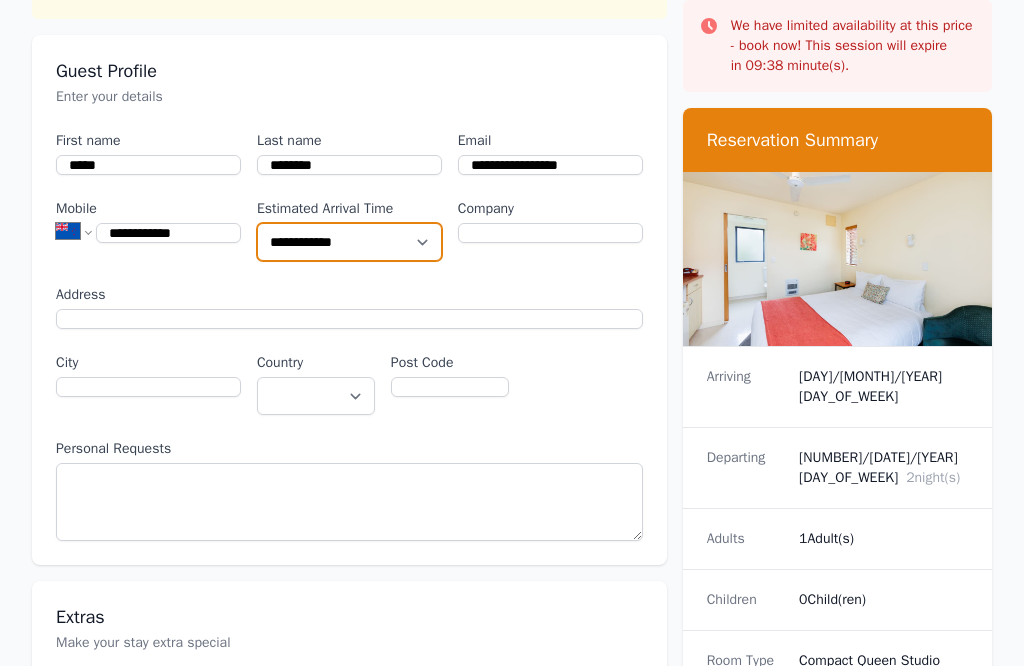 click on "**********" at bounding box center [349, 242] 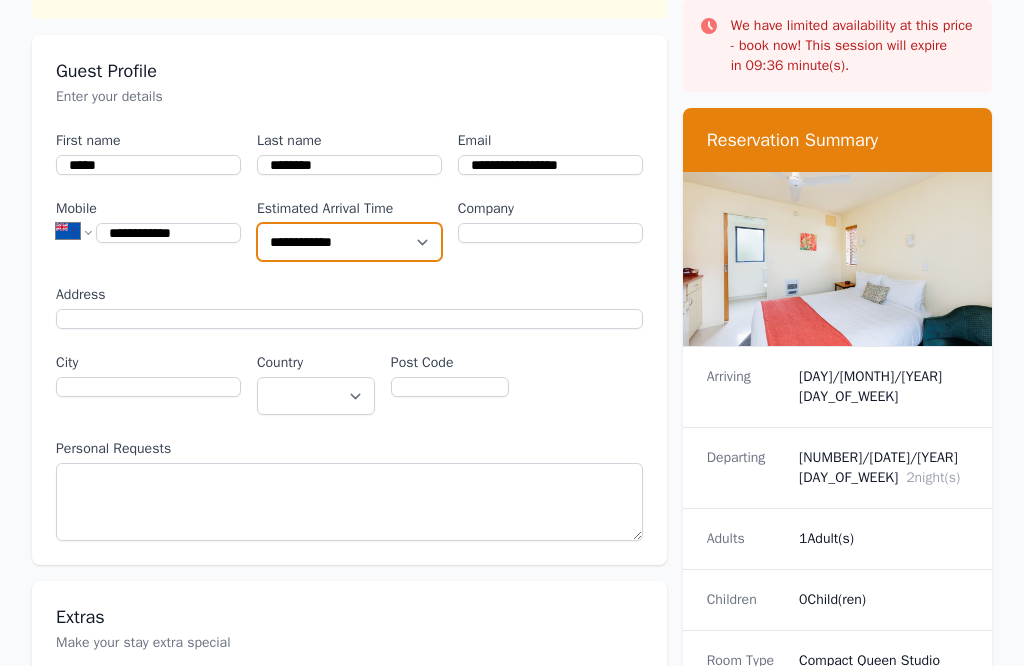 select on "**********" 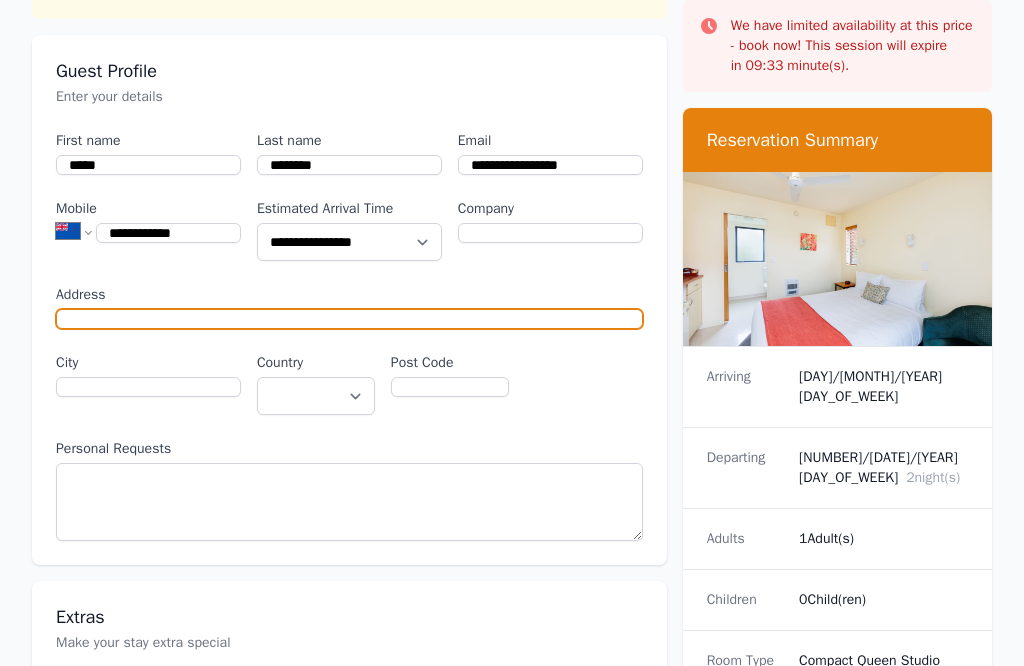 click on "Address" at bounding box center [349, 319] 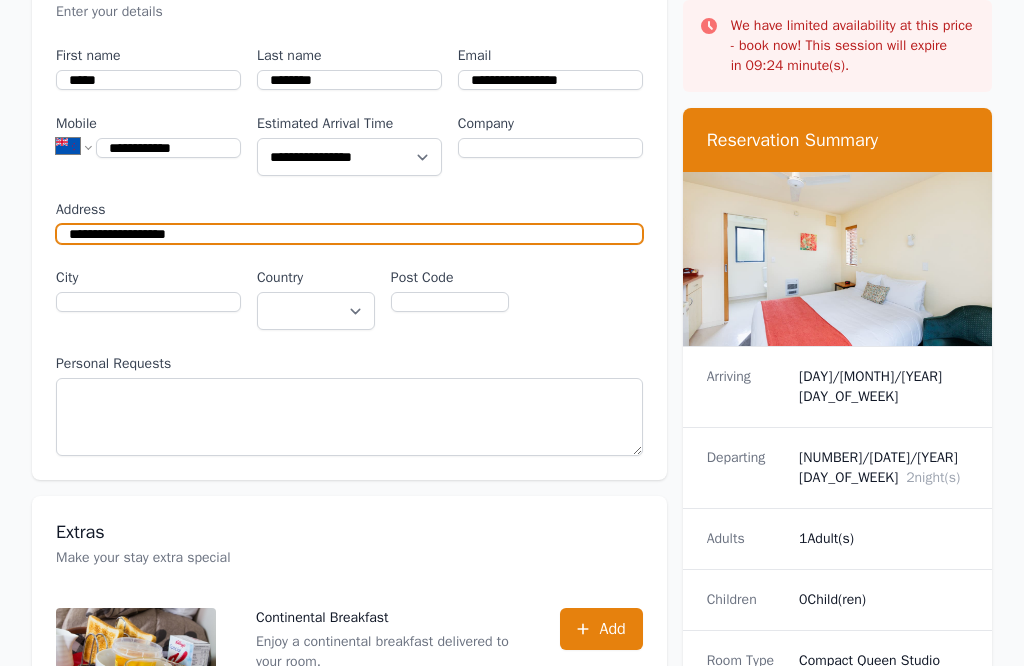 scroll, scrollTop: 246, scrollLeft: 0, axis: vertical 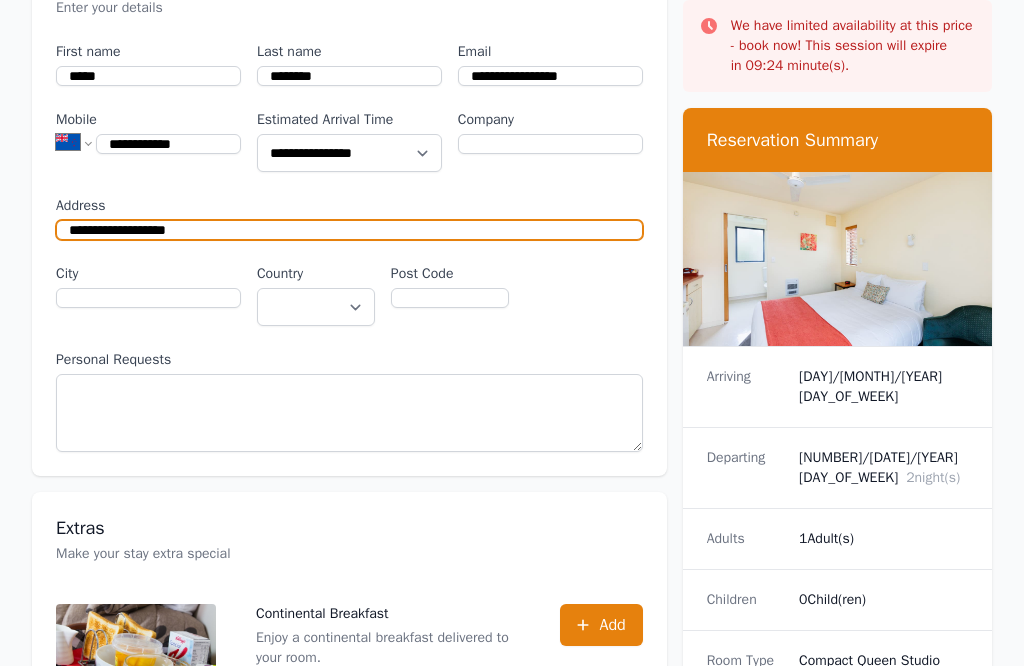 type on "**********" 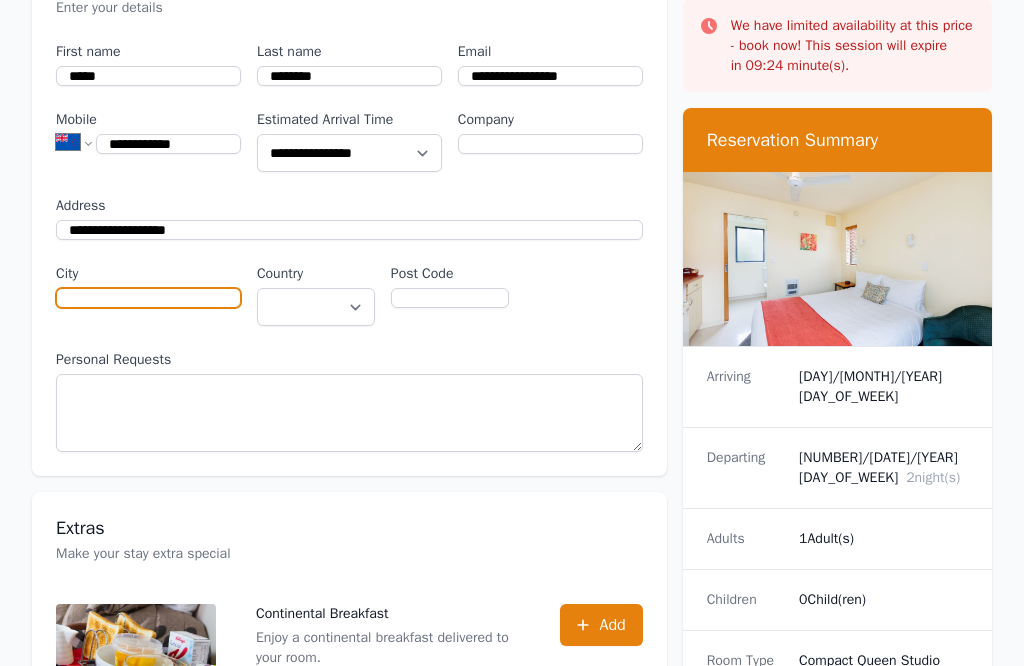 click on "City" at bounding box center [148, 298] 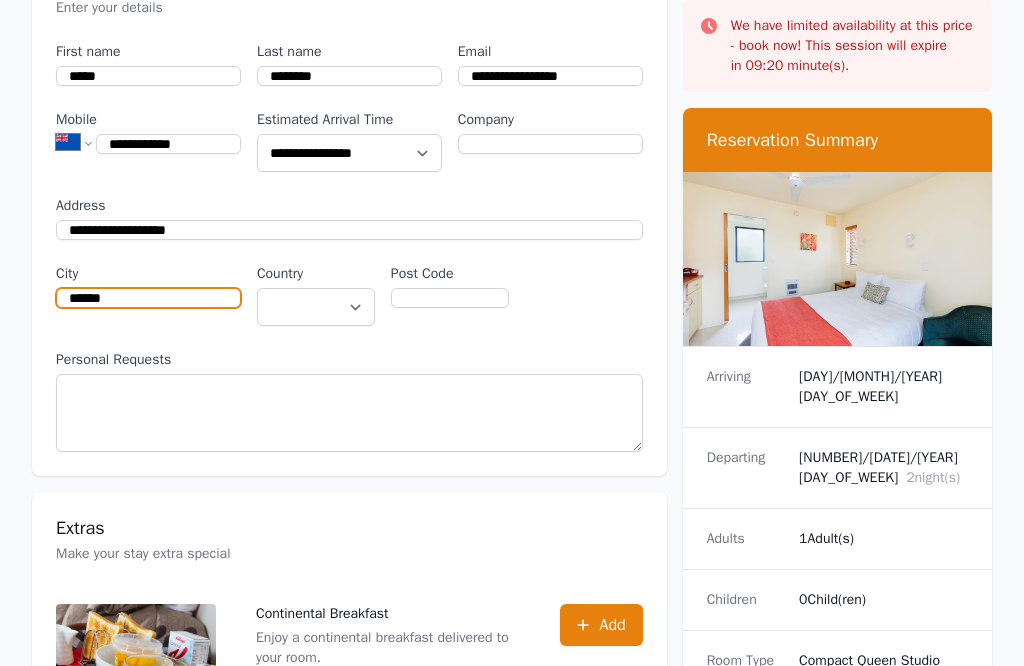 type on "******" 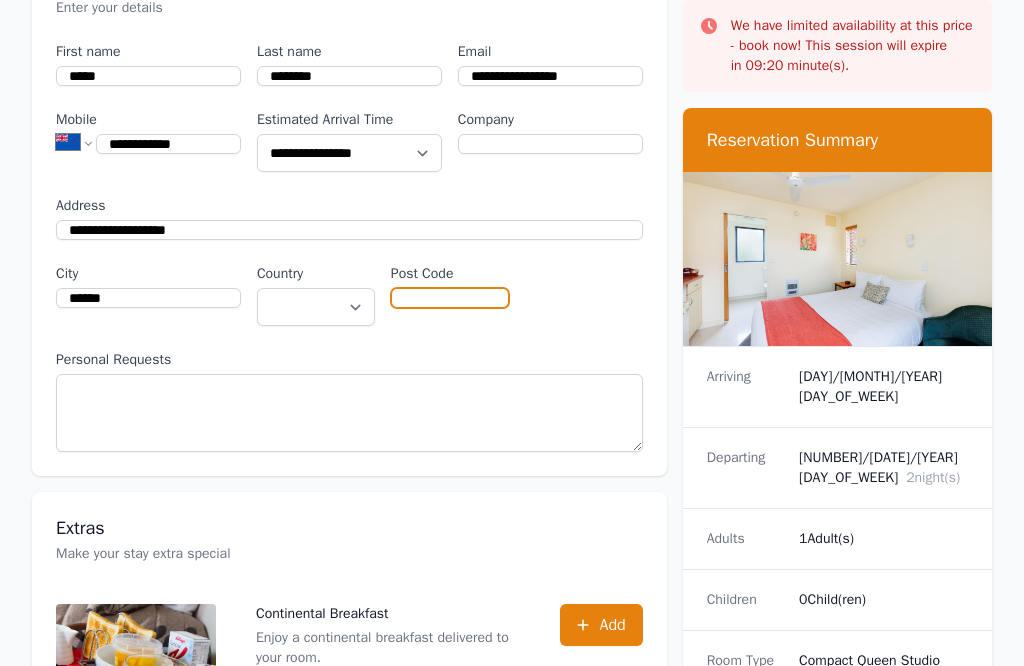 click on "Post Code" at bounding box center [450, 298] 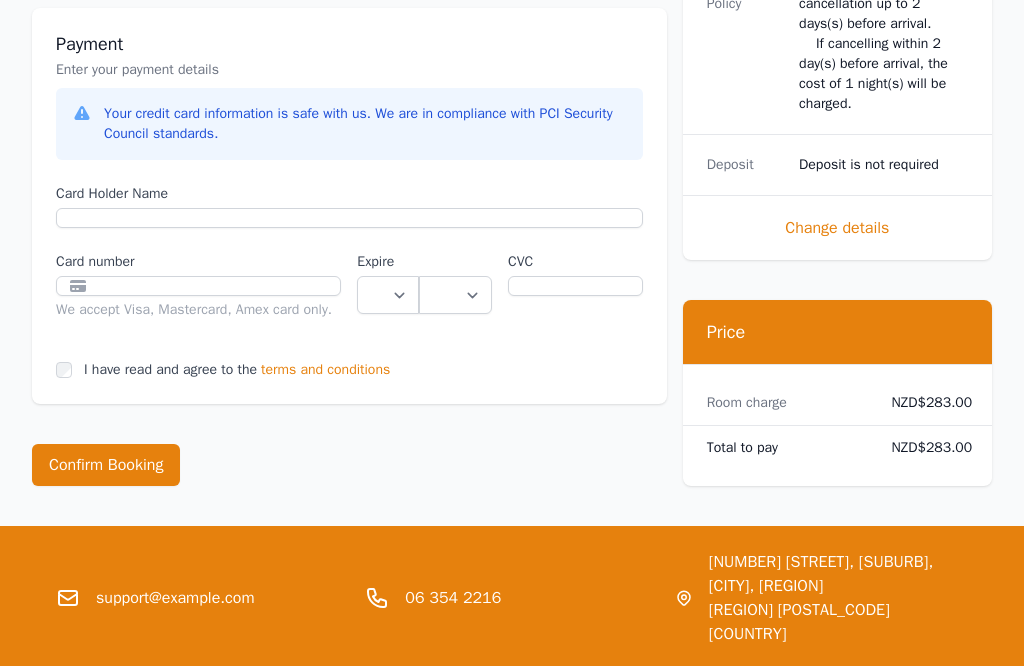 scroll, scrollTop: 1193, scrollLeft: 0, axis: vertical 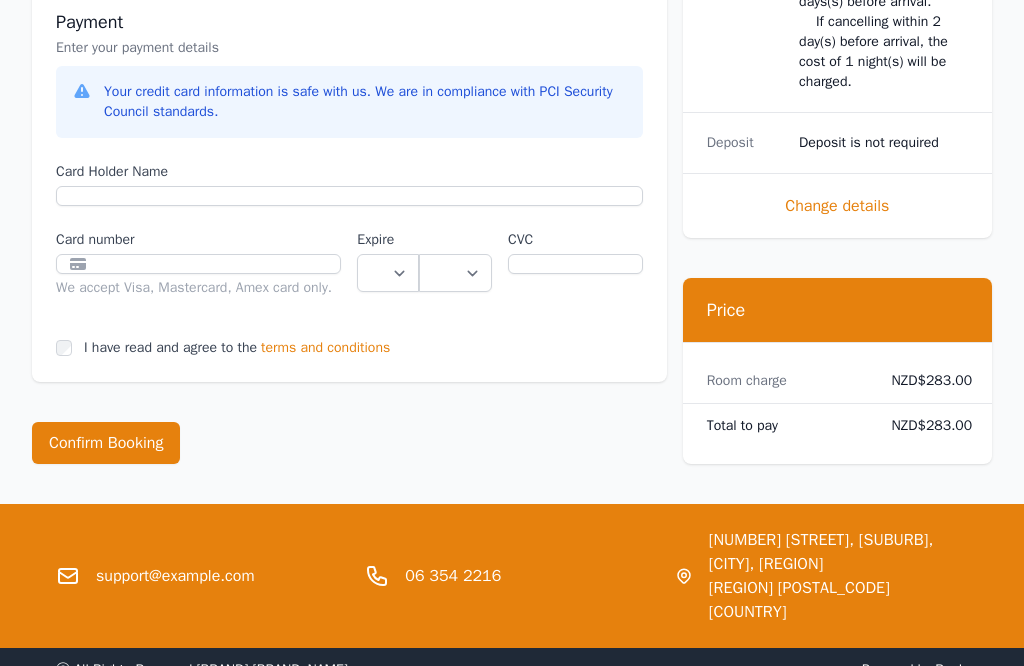 type on "****" 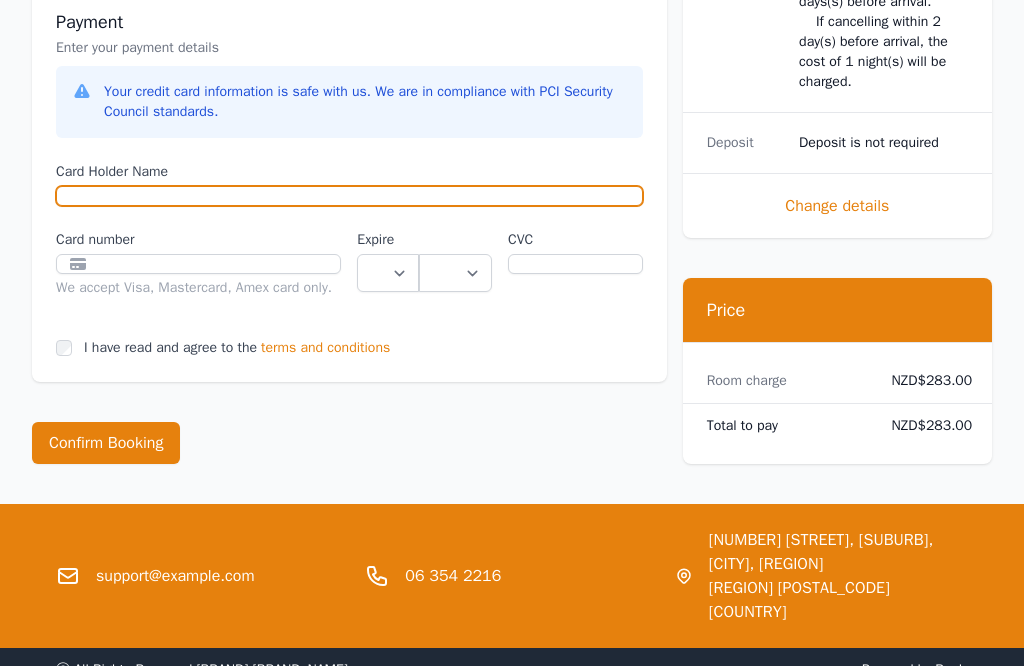 click on "Card Holder Name" at bounding box center (349, 196) 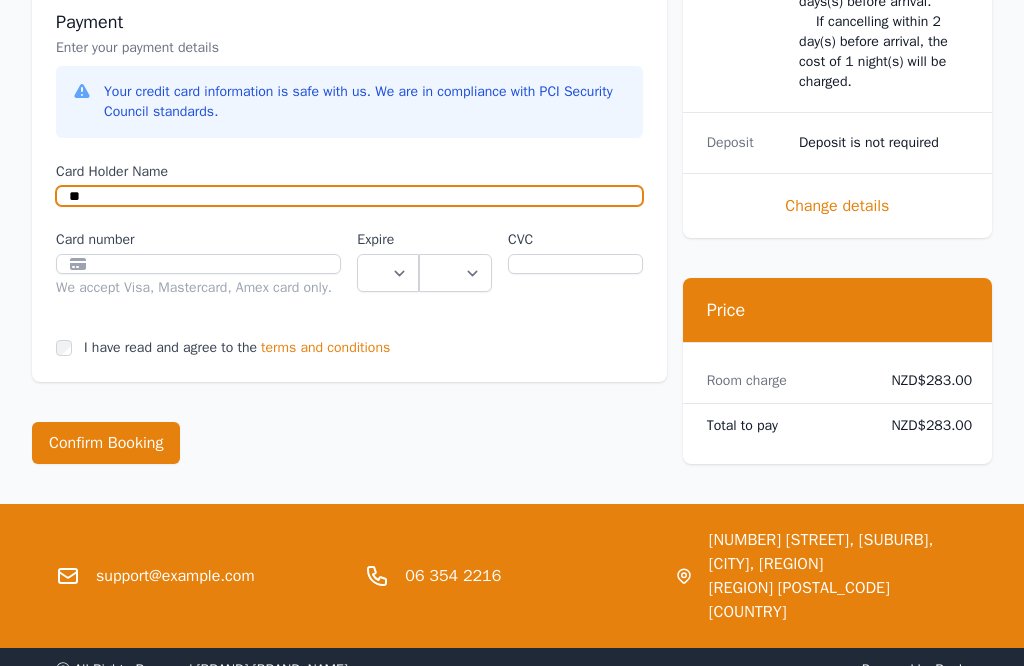 type on "*" 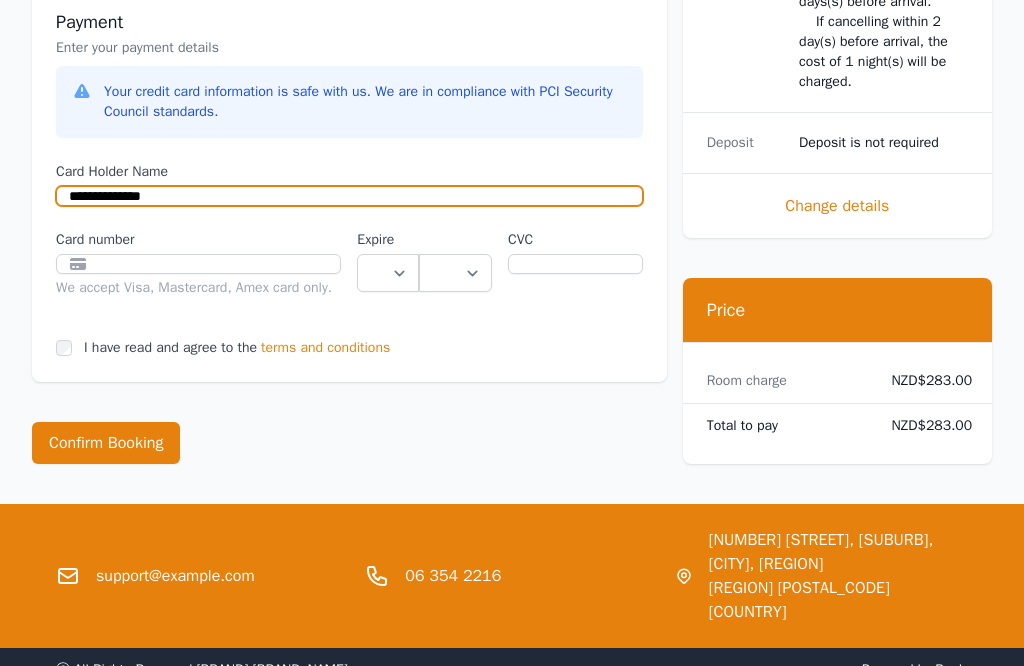 type on "**********" 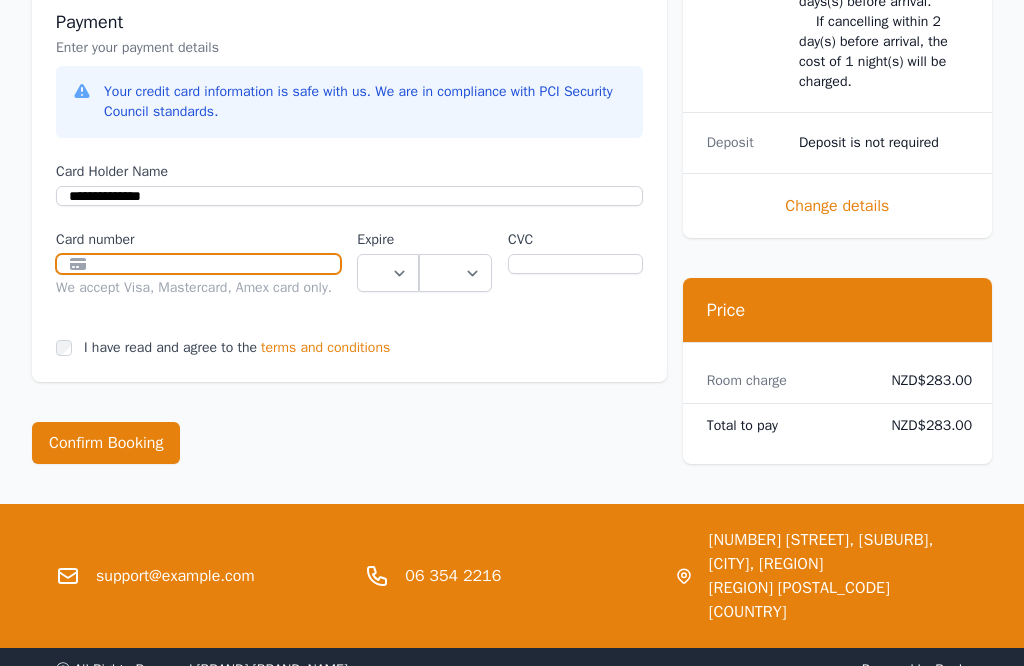 click at bounding box center [198, 264] 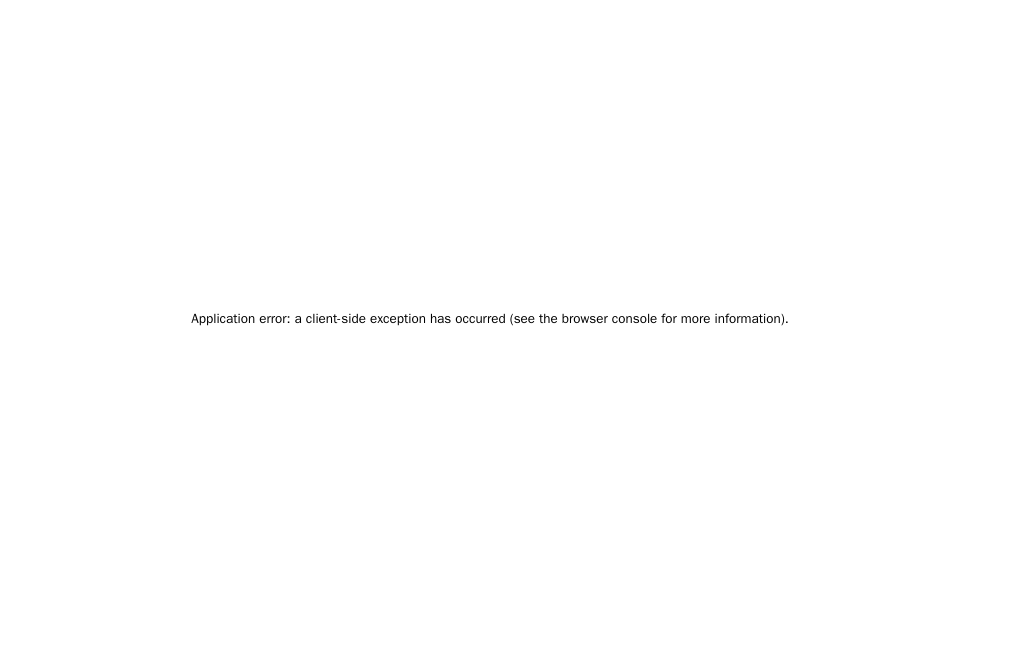 scroll, scrollTop: 3, scrollLeft: 0, axis: vertical 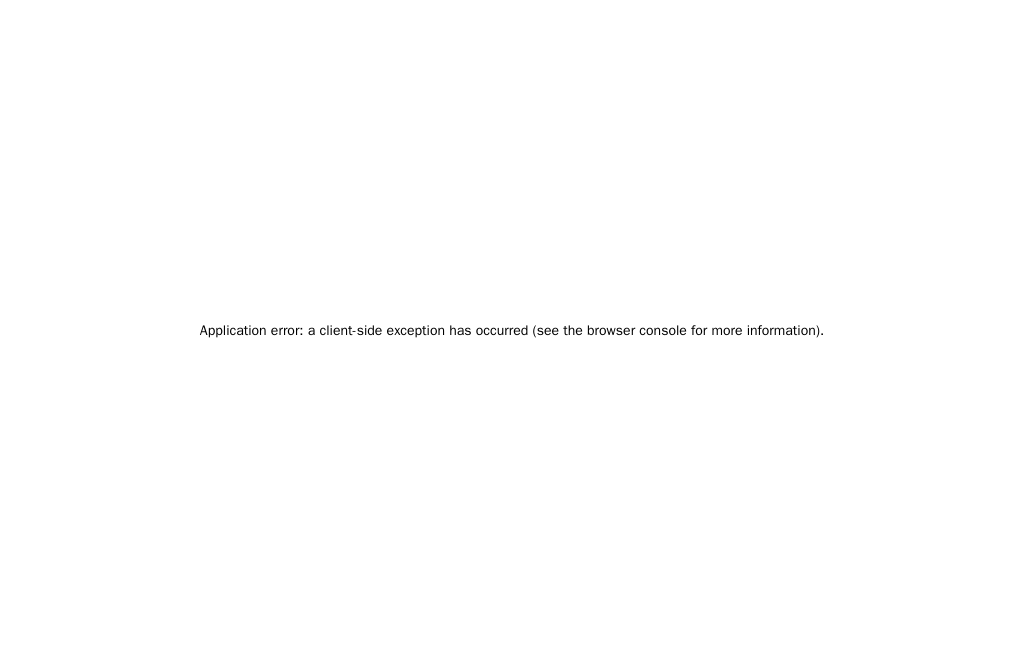 click on "Application error: a client-side exception has occurred (see the browser console for more information) ." at bounding box center [512, 330] 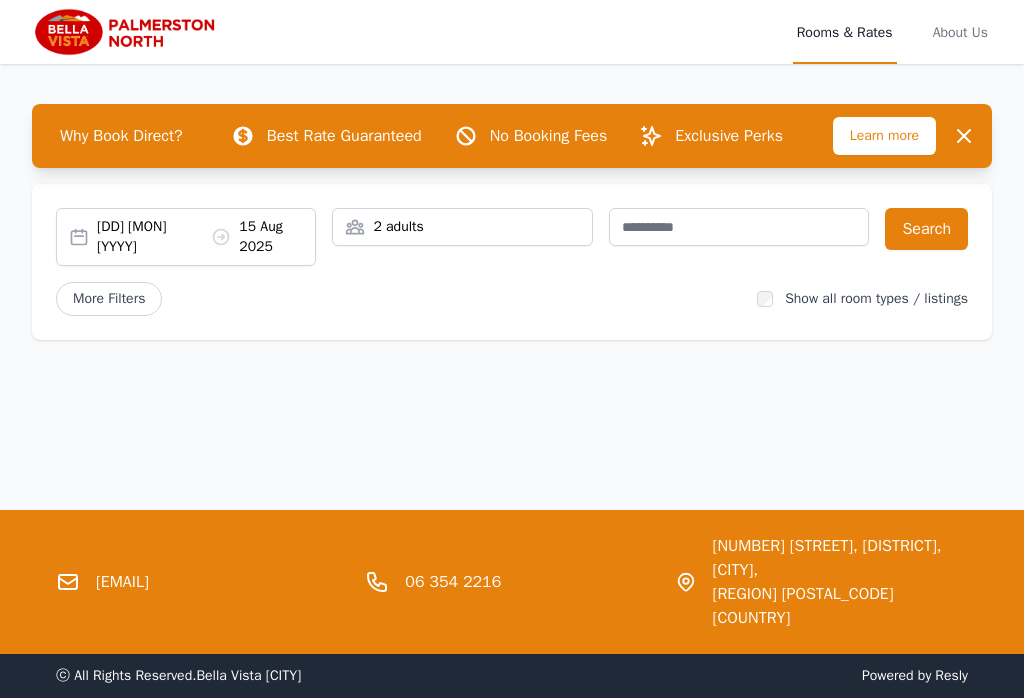 scroll, scrollTop: 0, scrollLeft: 0, axis: both 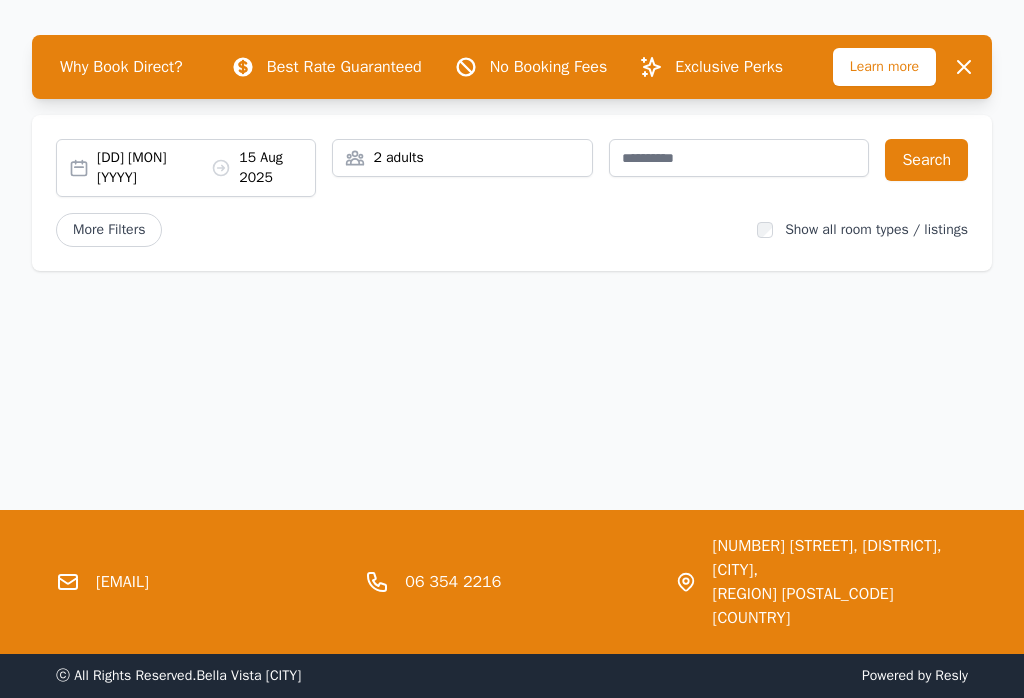 click on "ⓒ All Rights Reserved.  Bella Vista Palmerston North Powered by Resly" at bounding box center (512, 676) 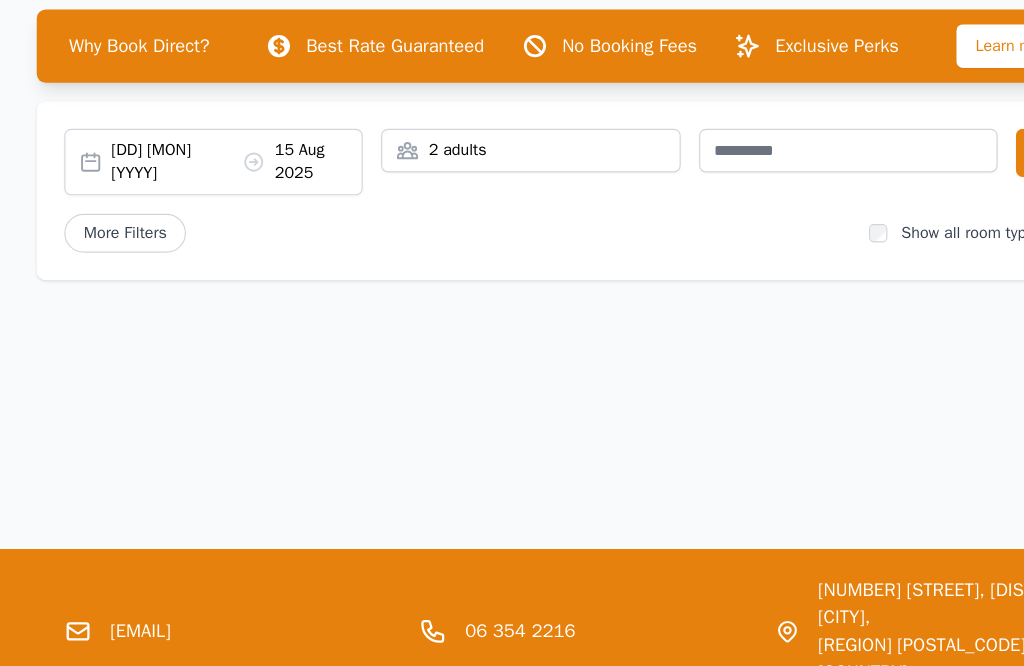 scroll, scrollTop: 114, scrollLeft: 492, axis: both 